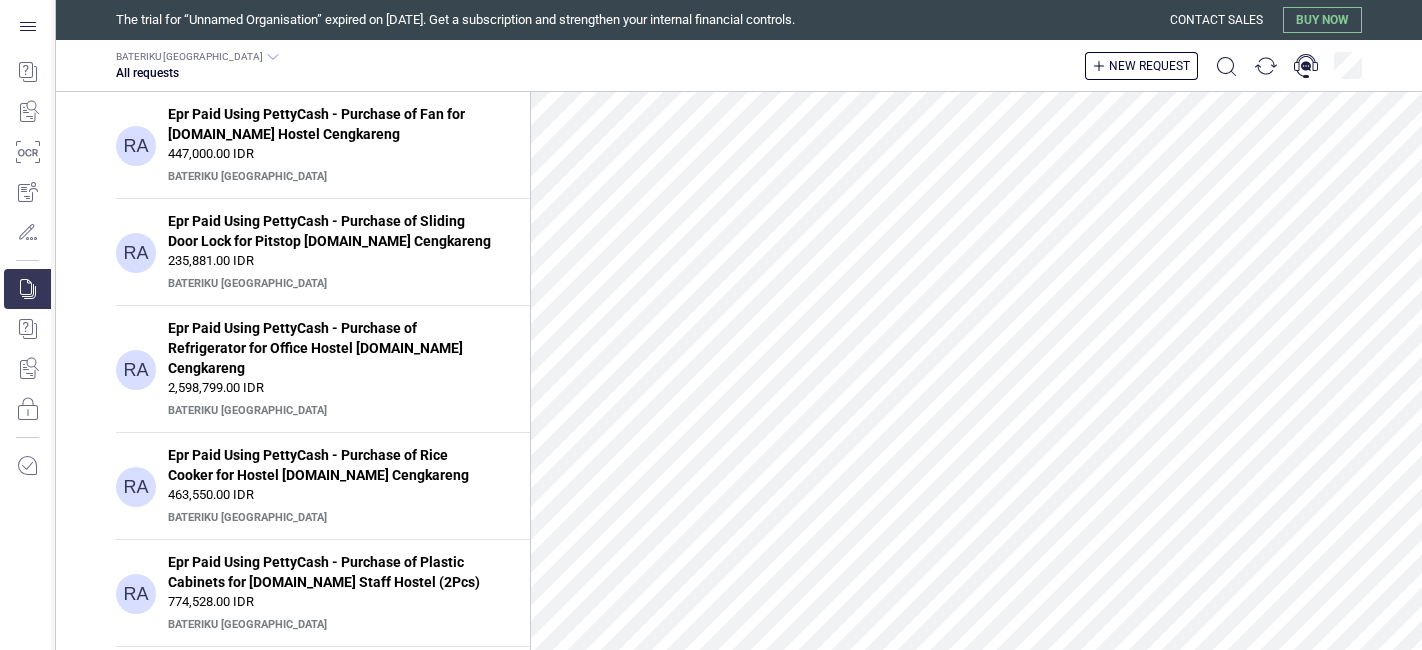 scroll, scrollTop: 0, scrollLeft: 0, axis: both 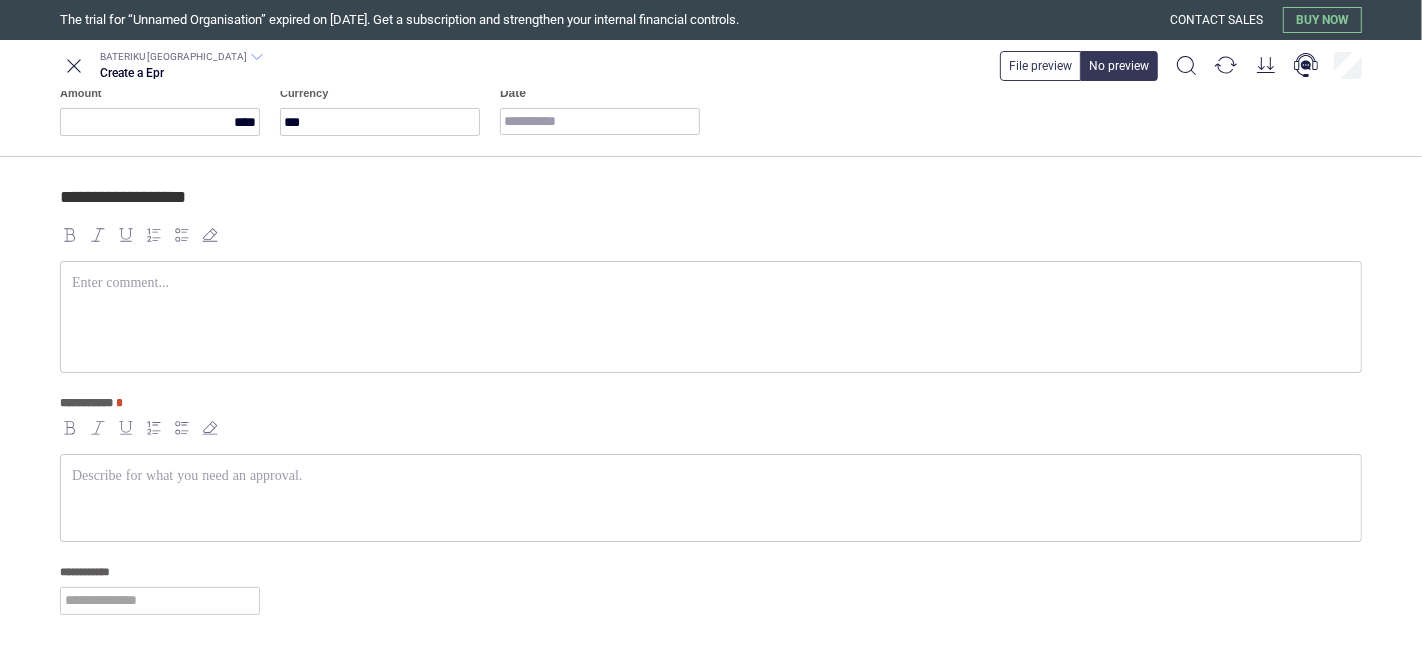click at bounding box center [711, 498] 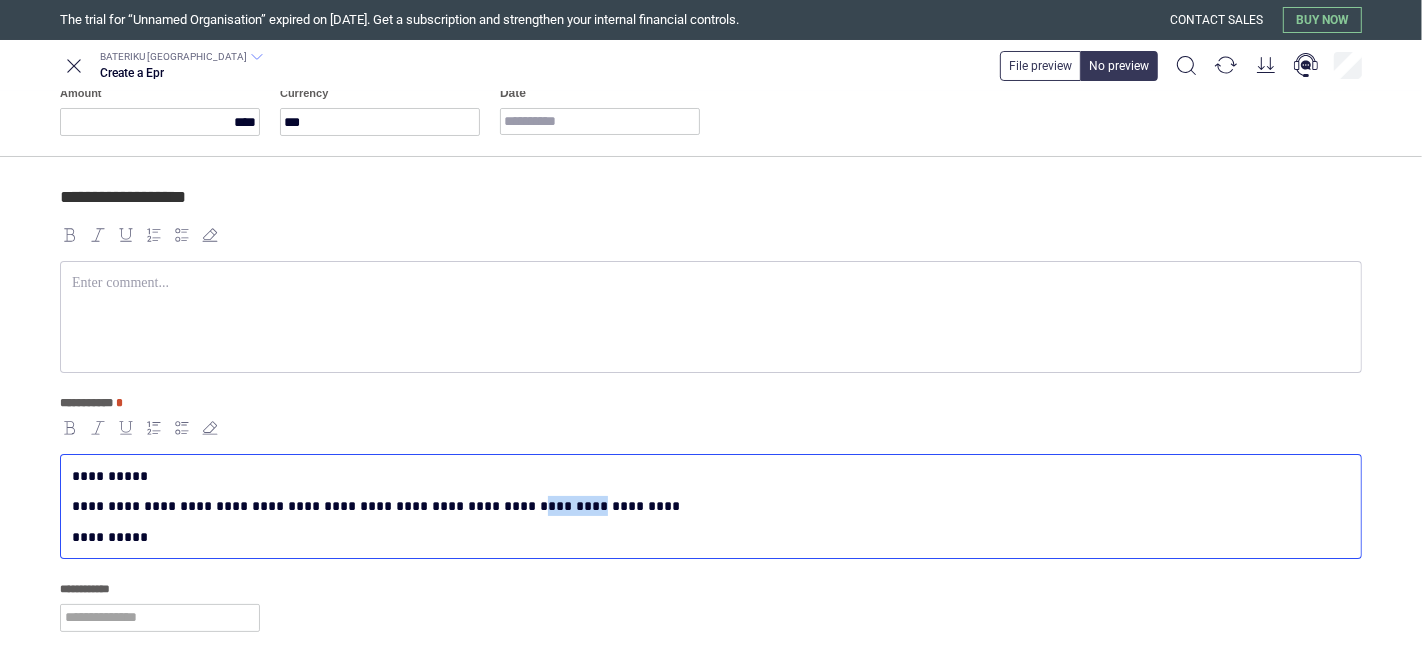 drag, startPoint x: 514, startPoint y: 499, endPoint x: 469, endPoint y: 501, distance: 45.044422 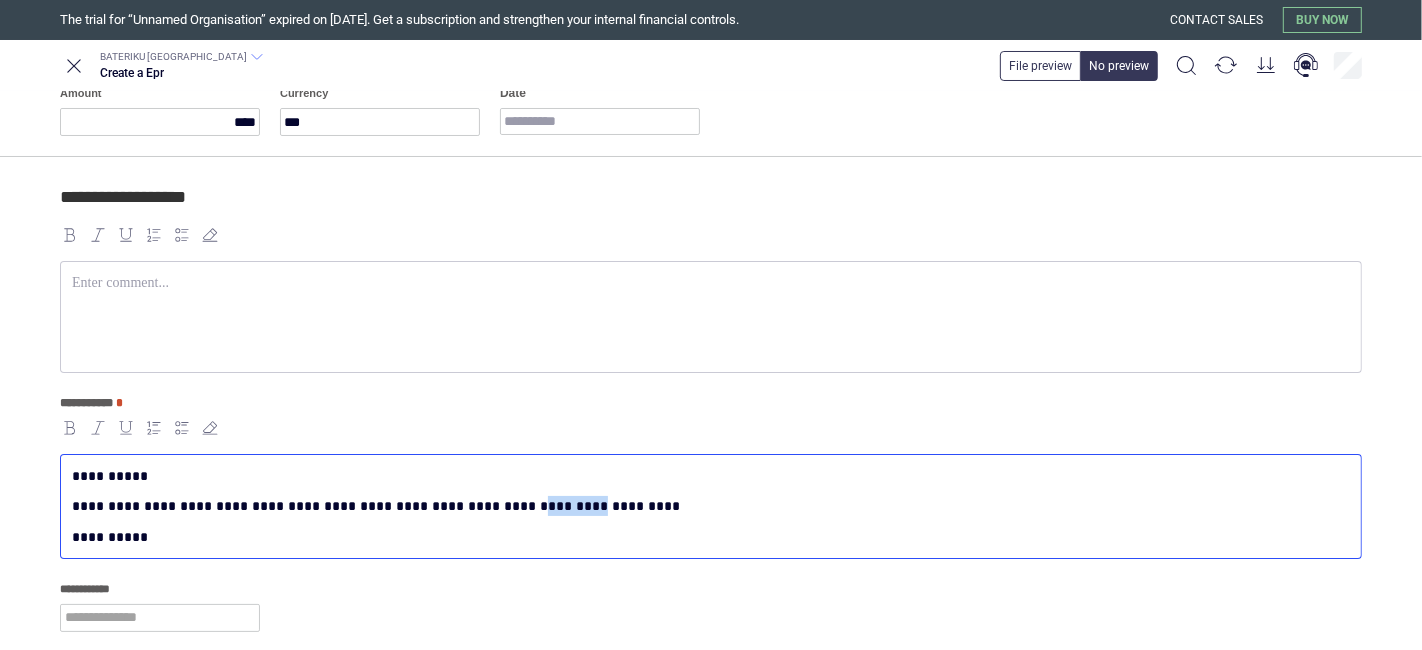 type 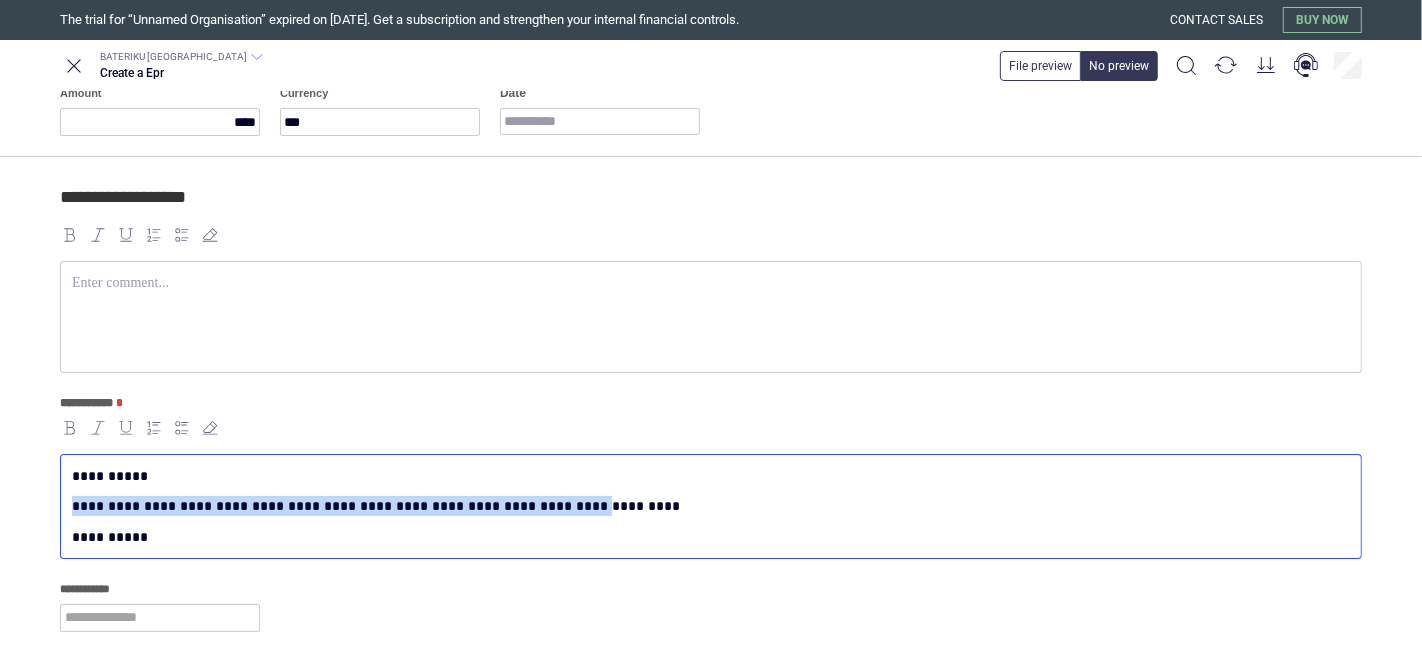 drag, startPoint x: 524, startPoint y: 508, endPoint x: 42, endPoint y: 507, distance: 482.00104 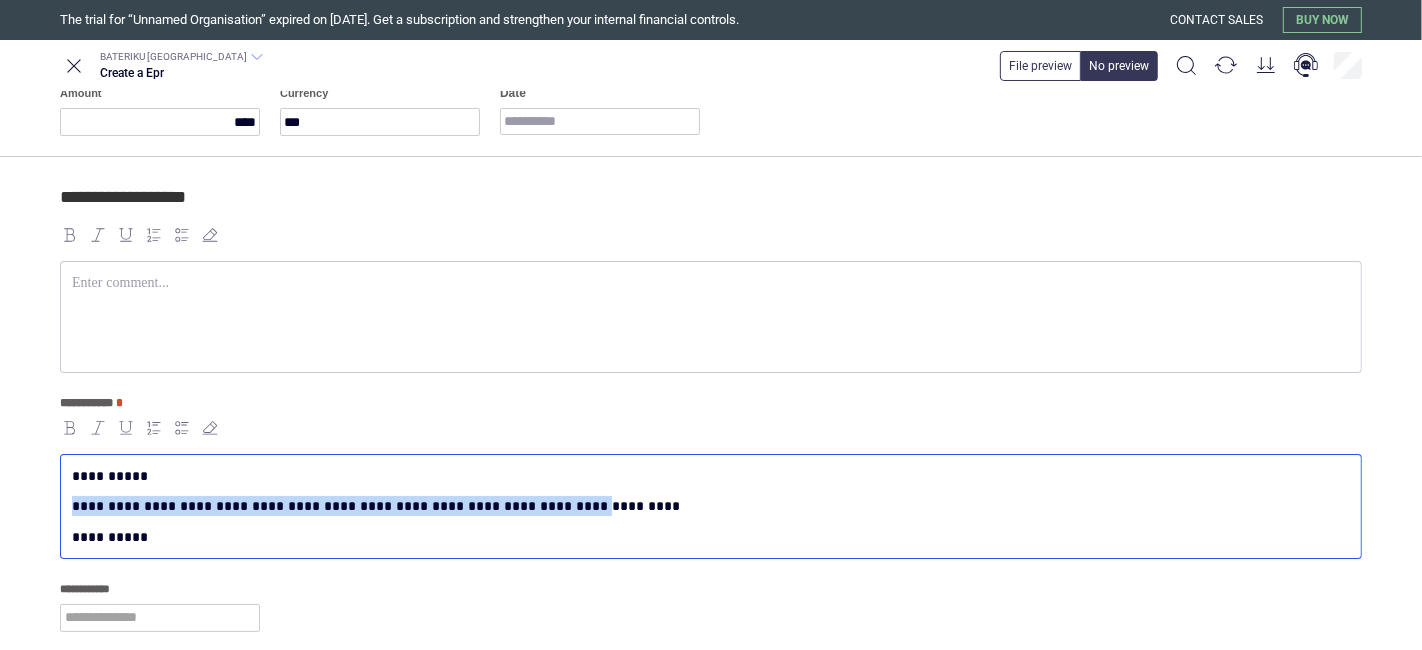 click on "**********" at bounding box center [711, 512] 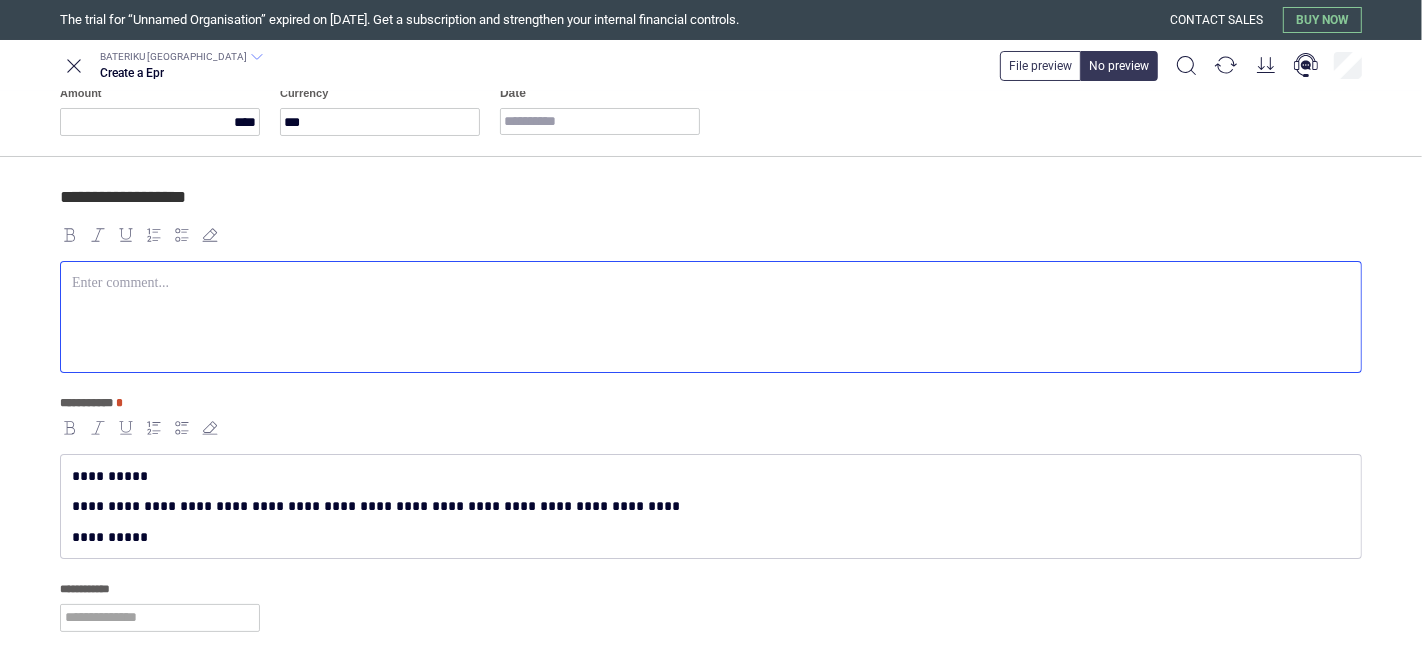 click at bounding box center [711, 317] 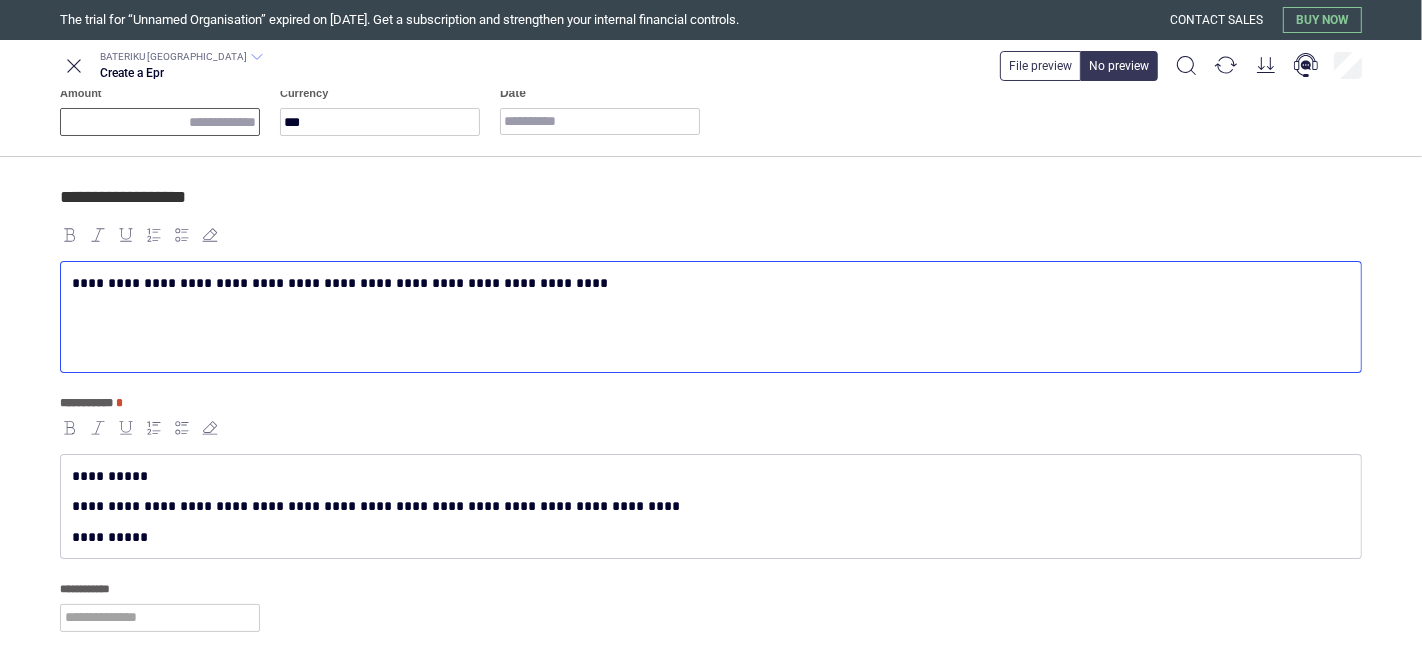 click on "Amount" at bounding box center [160, 122] 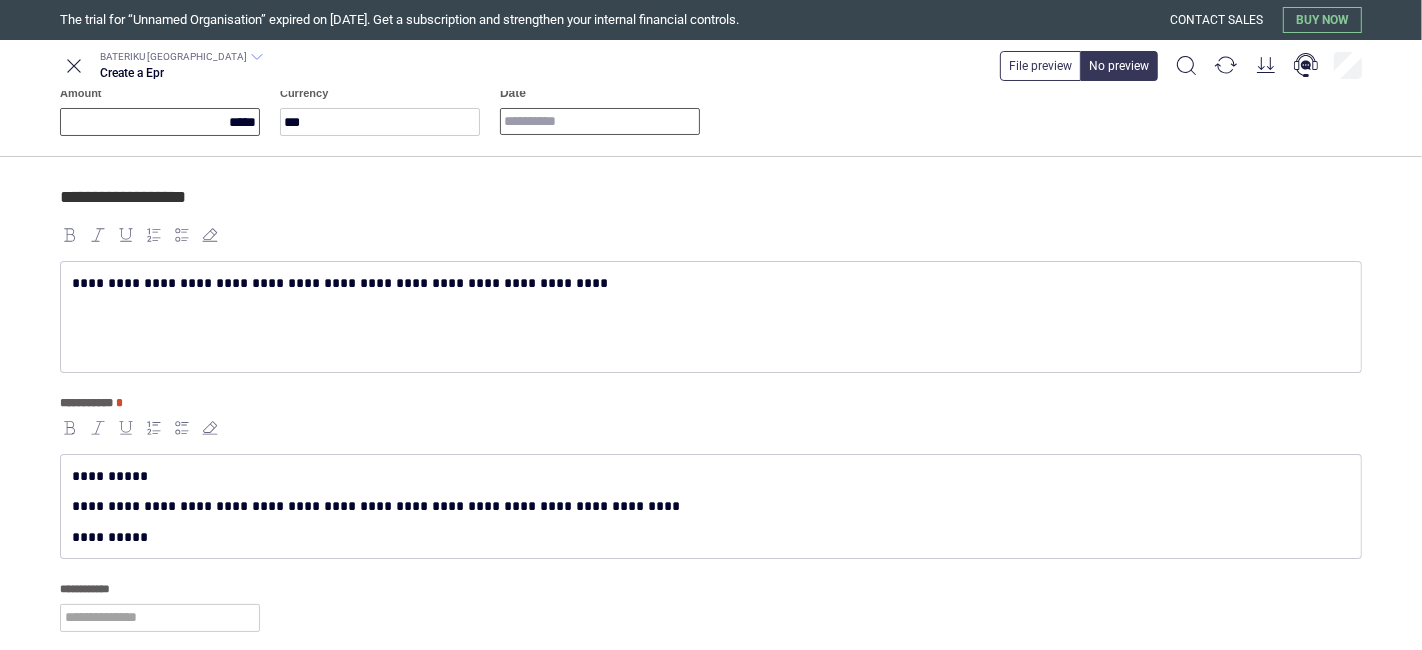 type on "*********" 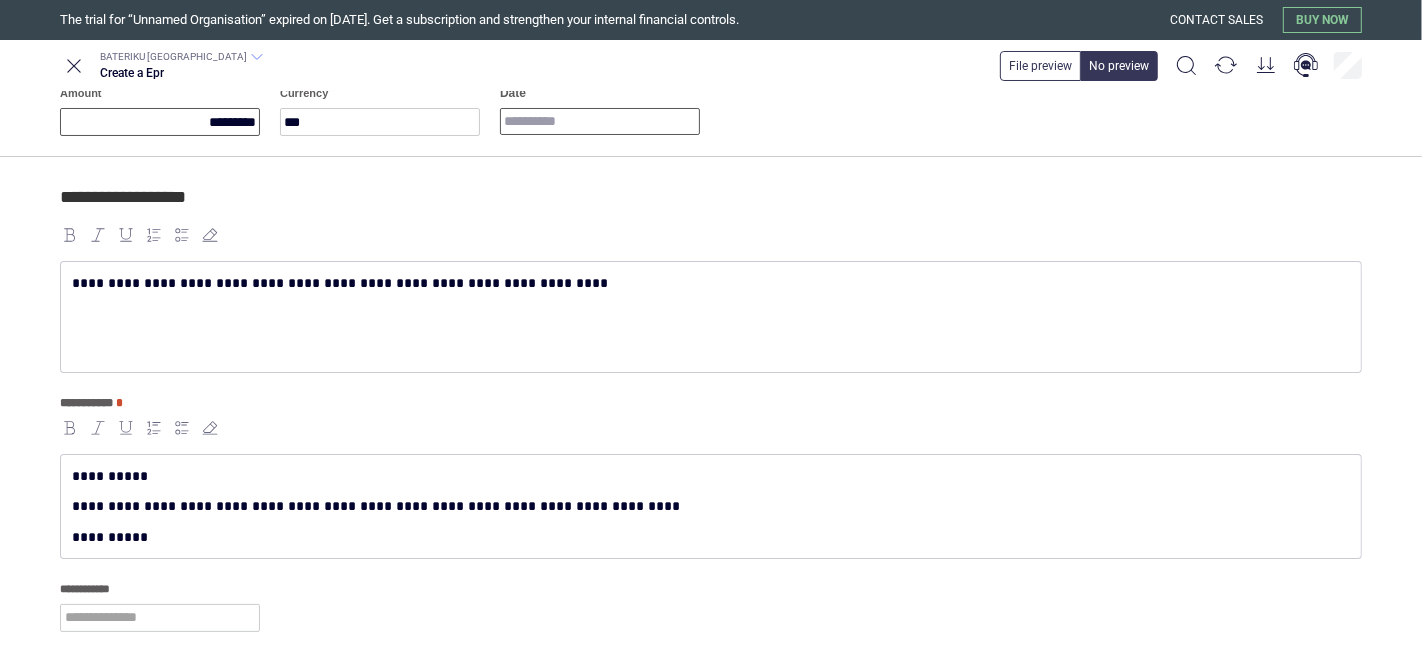 click on "Date" at bounding box center [600, 121] 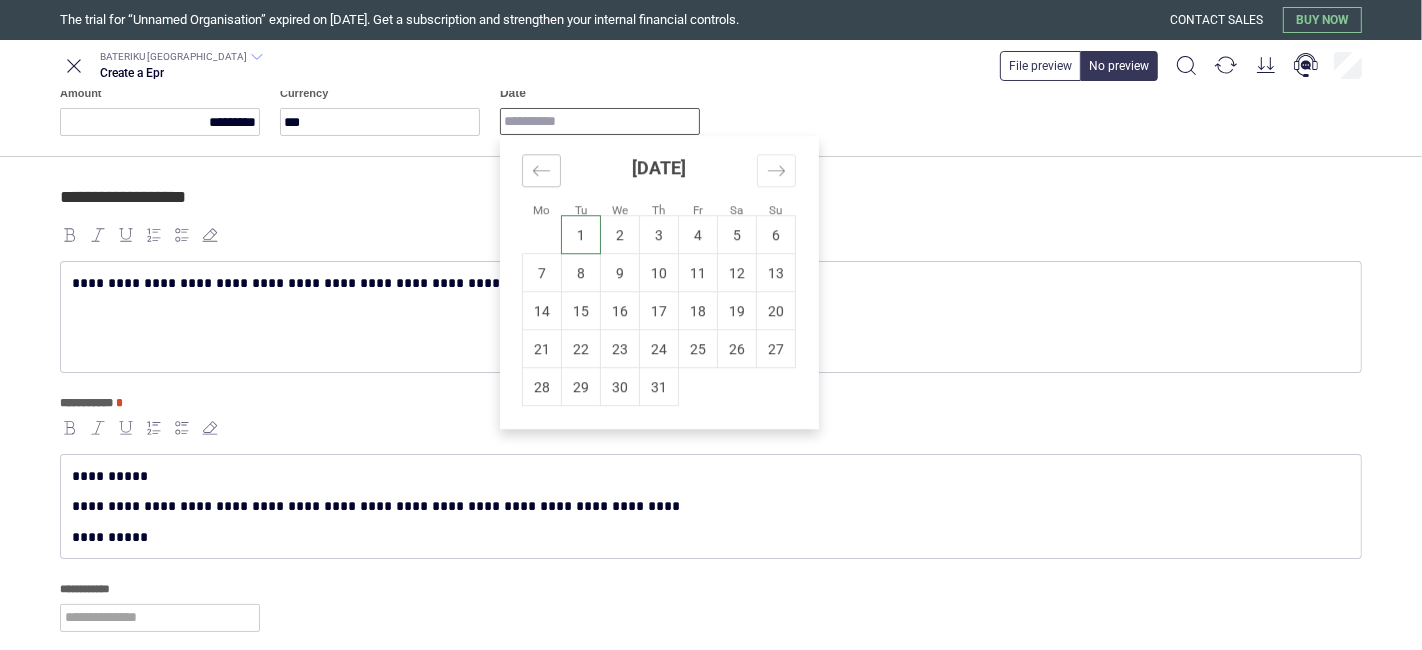 click 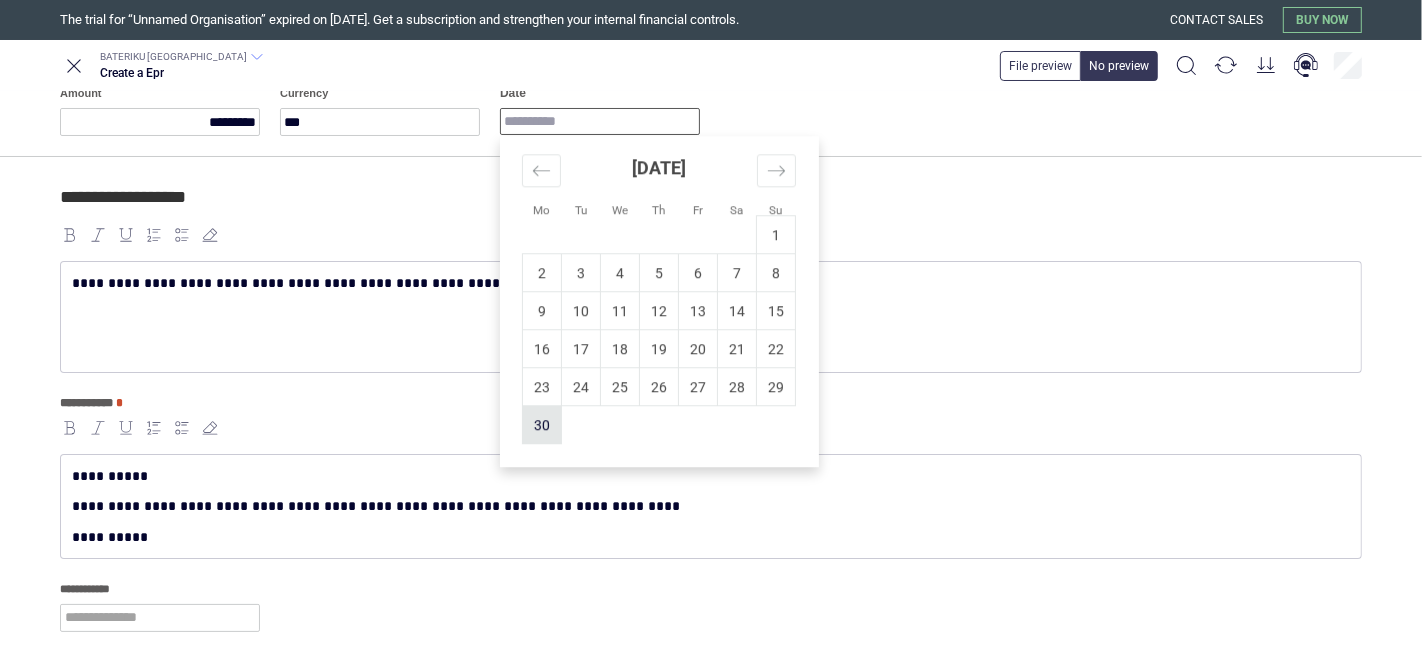 click on "30" at bounding box center (542, 425) 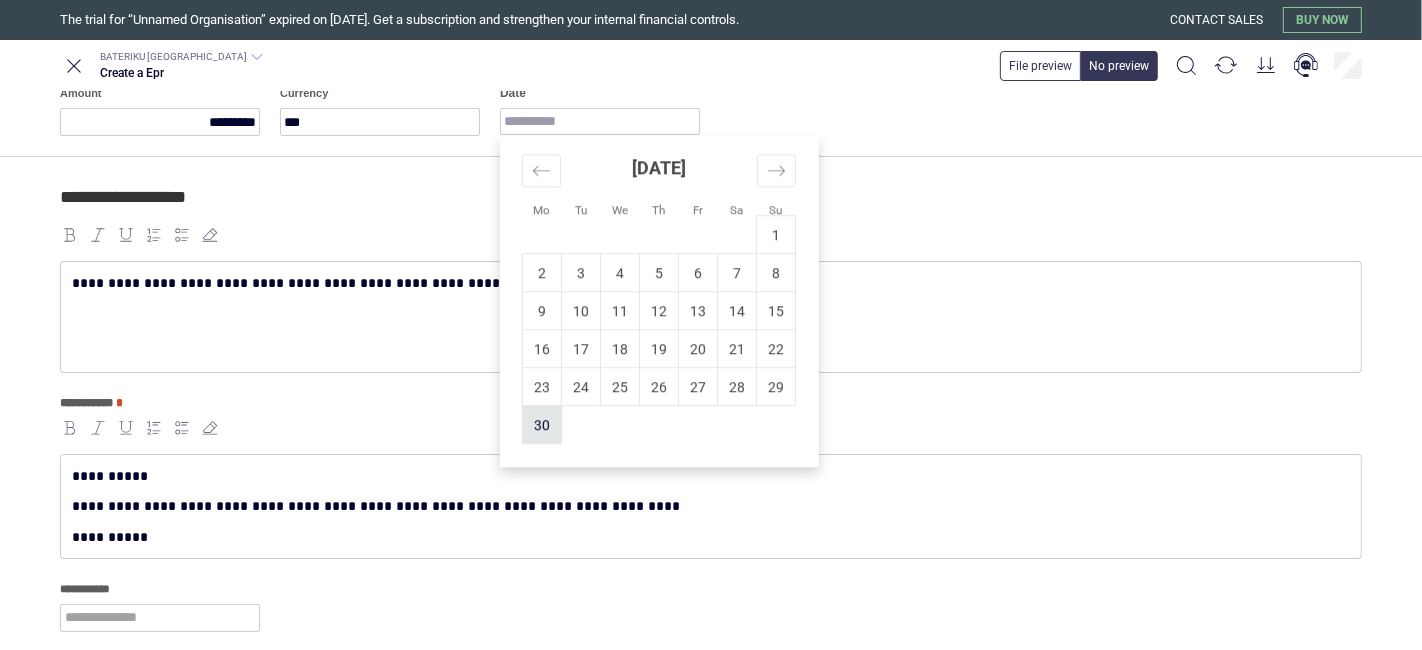 type on "**********" 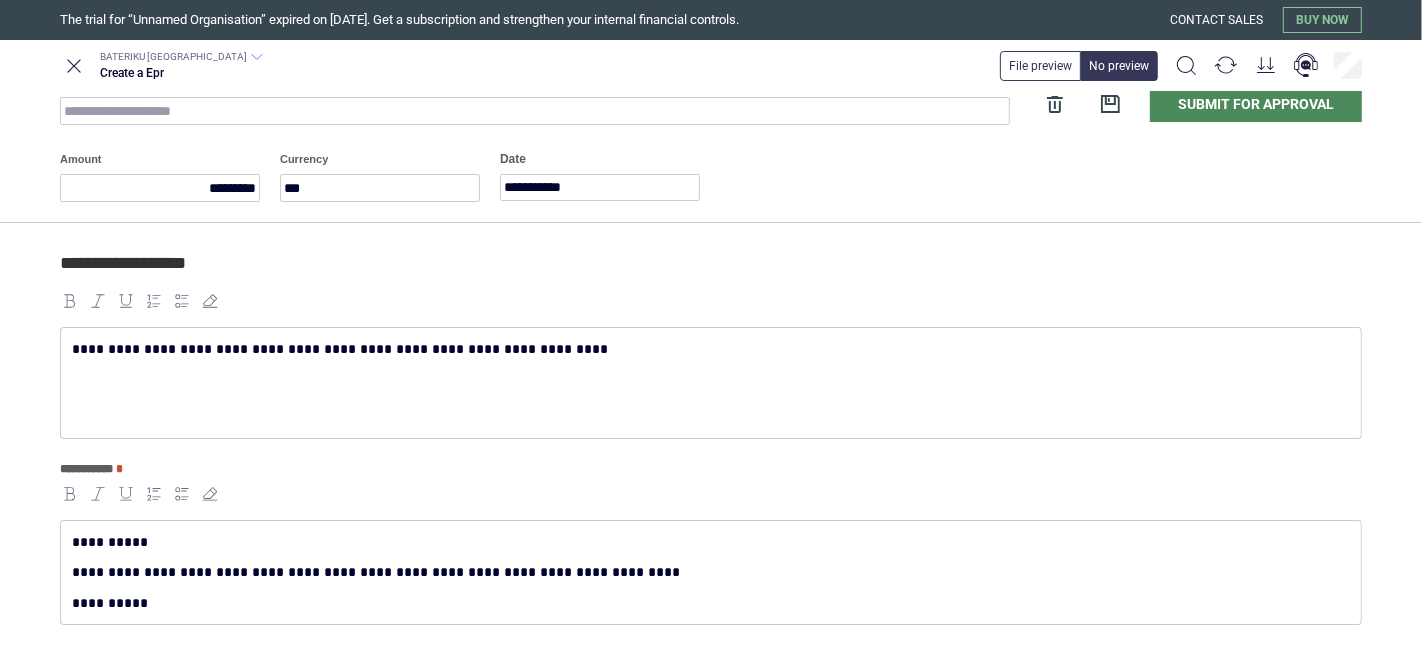 scroll, scrollTop: 0, scrollLeft: 0, axis: both 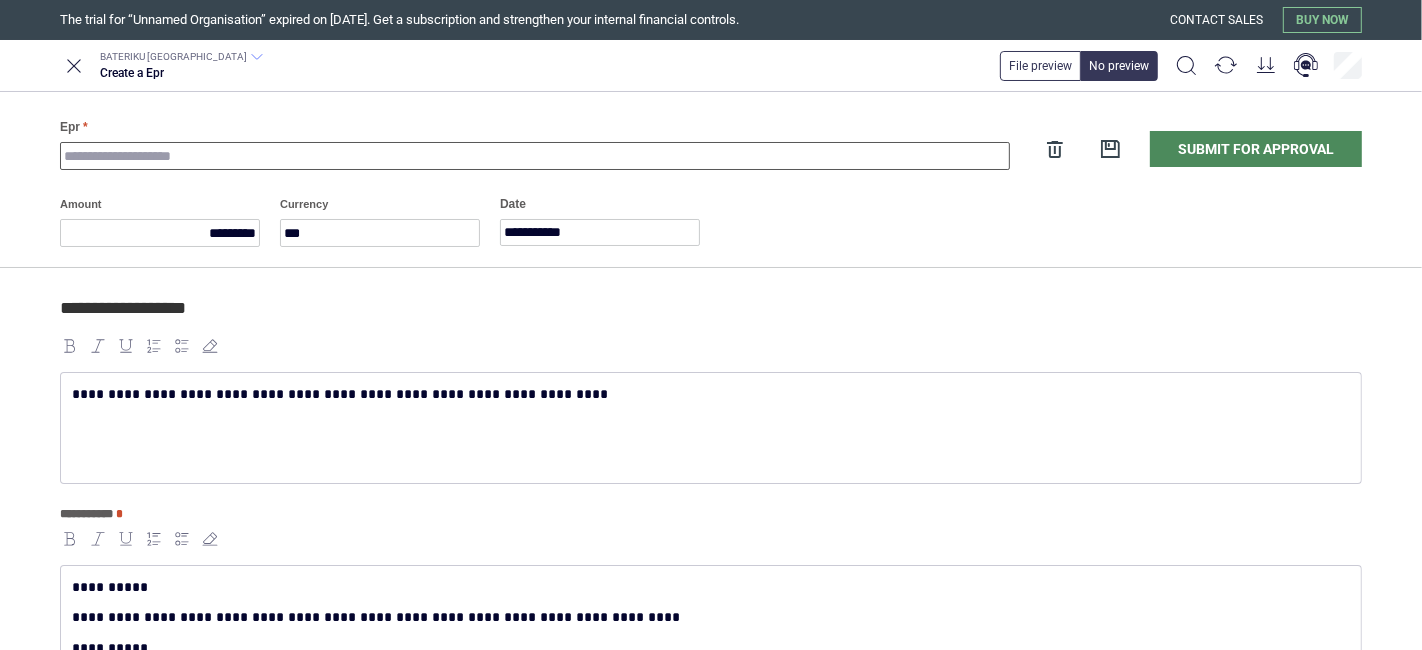click on "Epr" at bounding box center [535, 156] 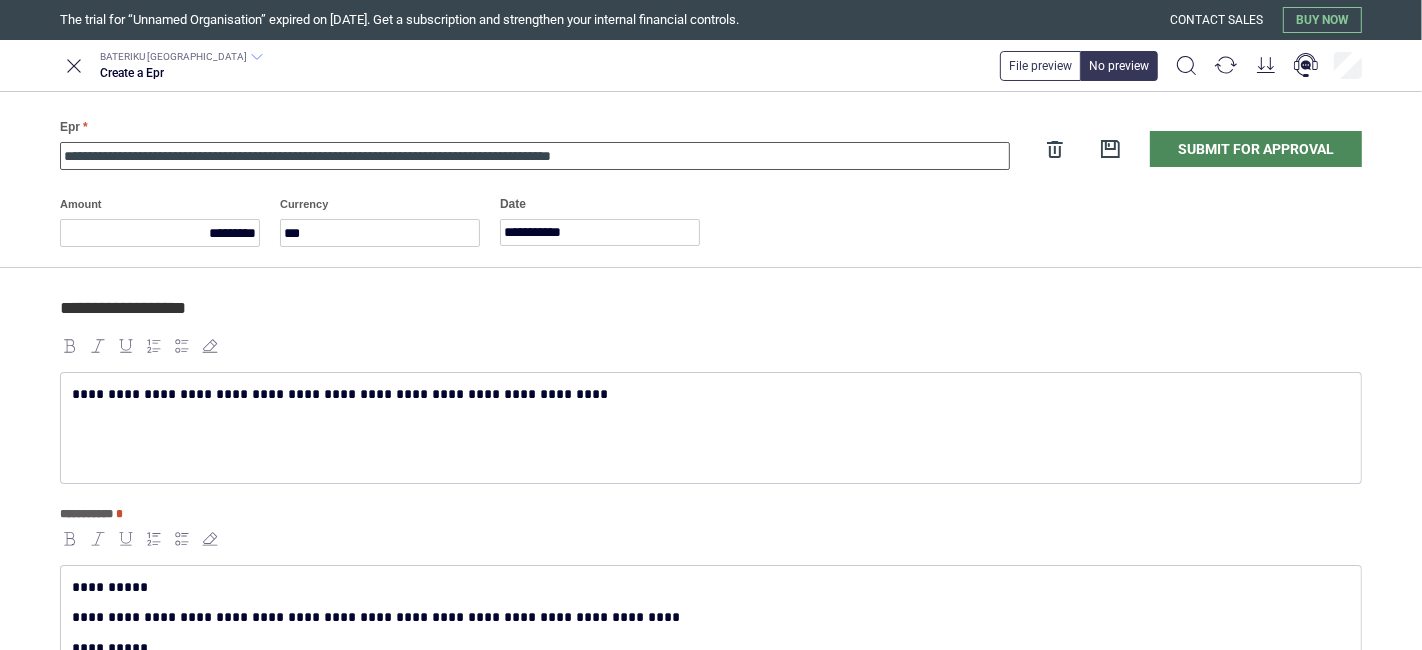 click on "**********" at bounding box center (535, 156) 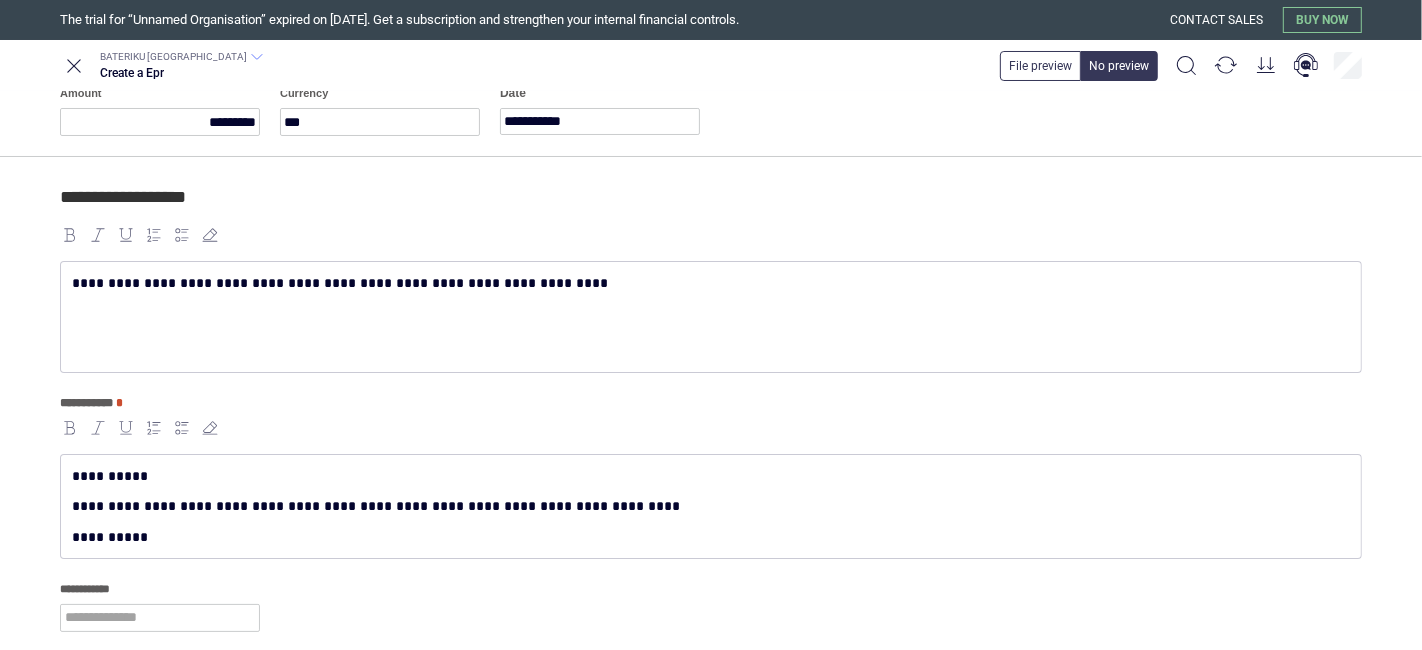 scroll, scrollTop: 54, scrollLeft: 0, axis: vertical 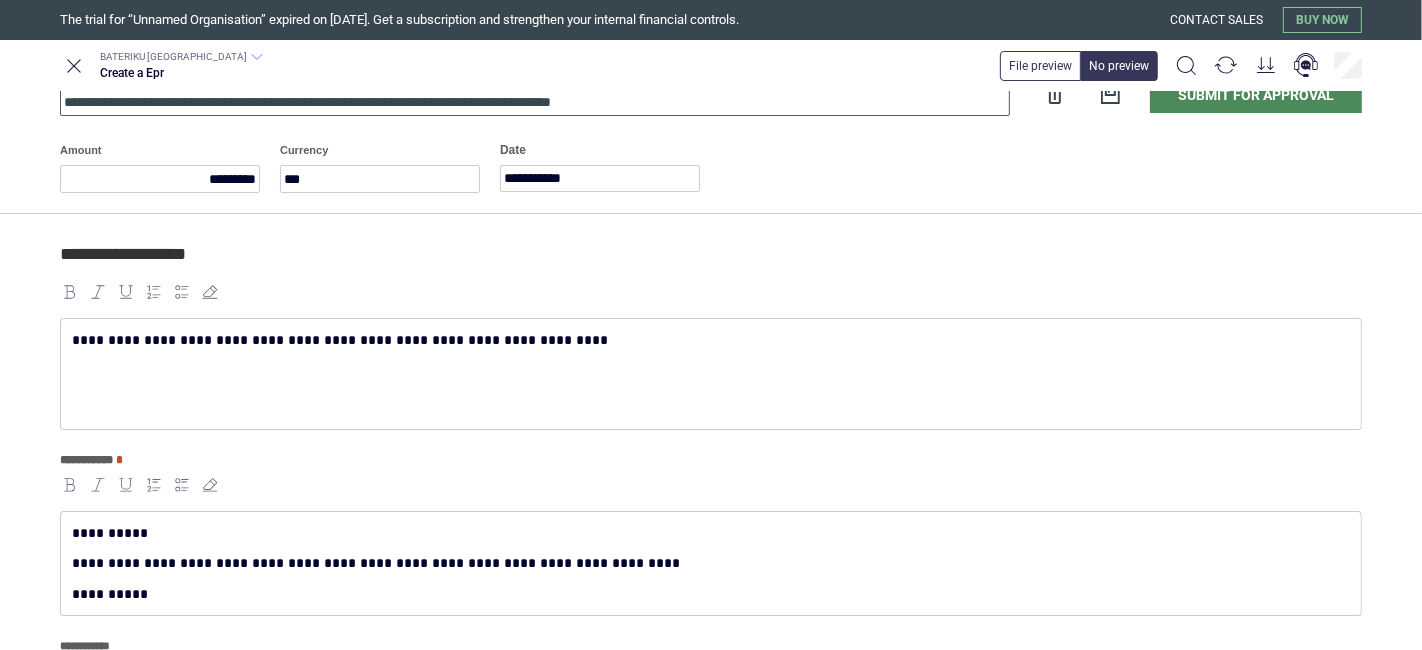 type on "**********" 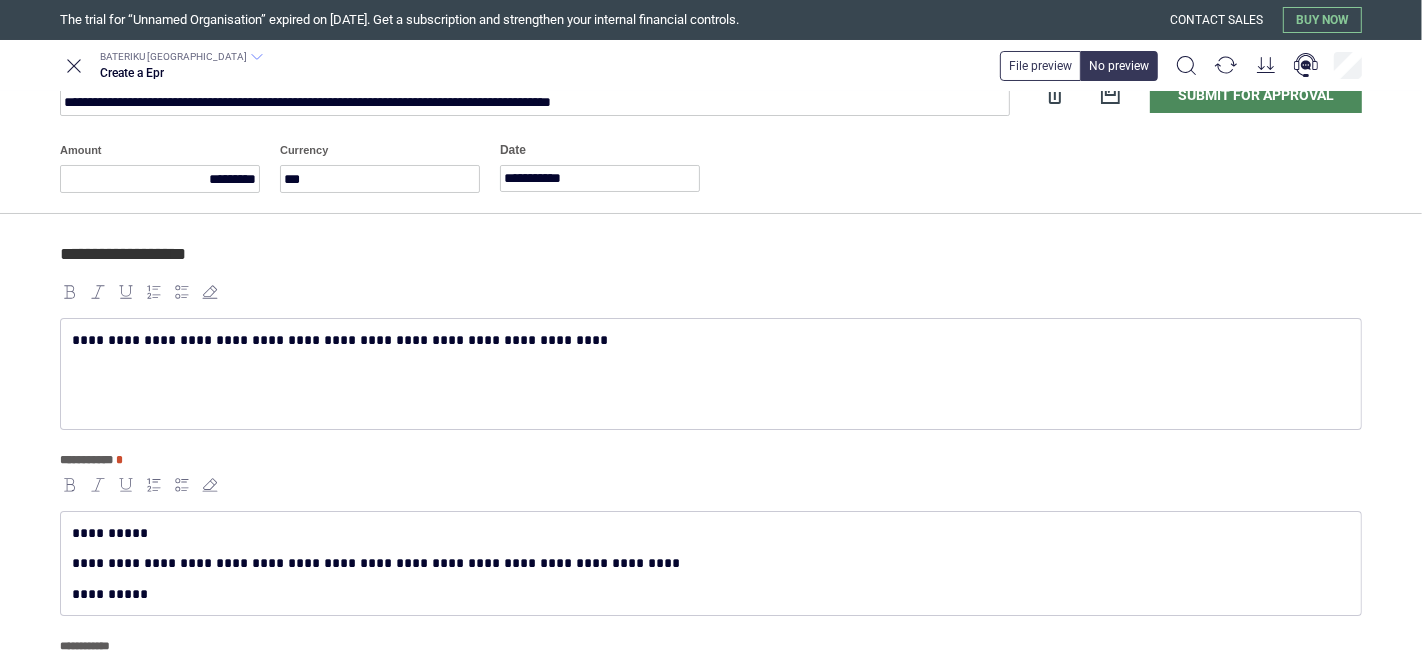 click on "**********" at bounding box center (707, 340) 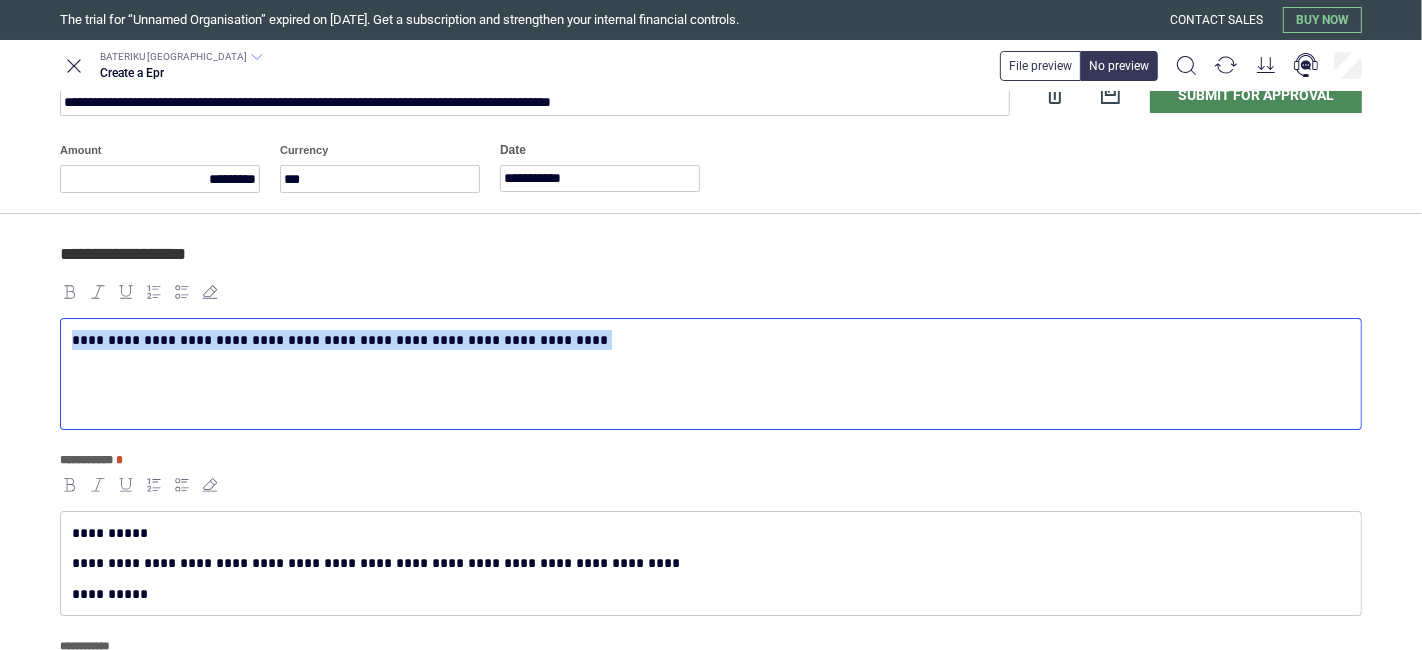 scroll, scrollTop: 265, scrollLeft: 0, axis: vertical 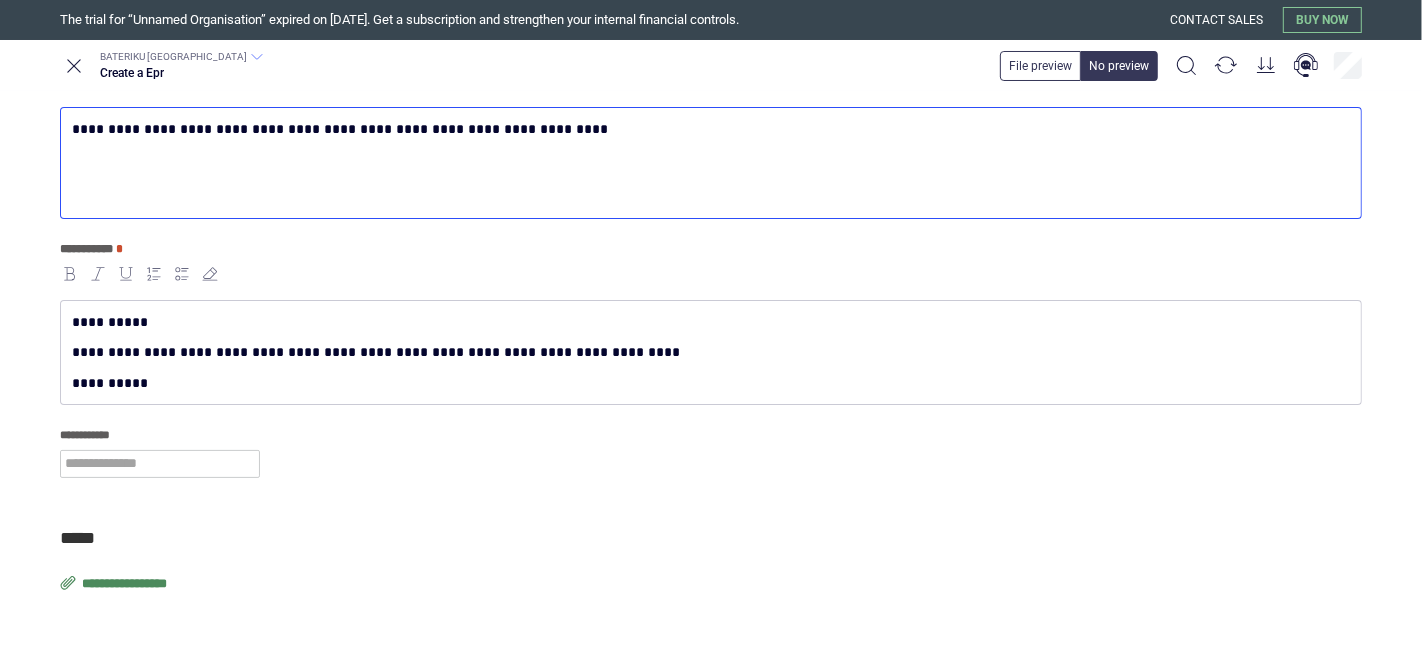 click on "**********" at bounding box center [711, 358] 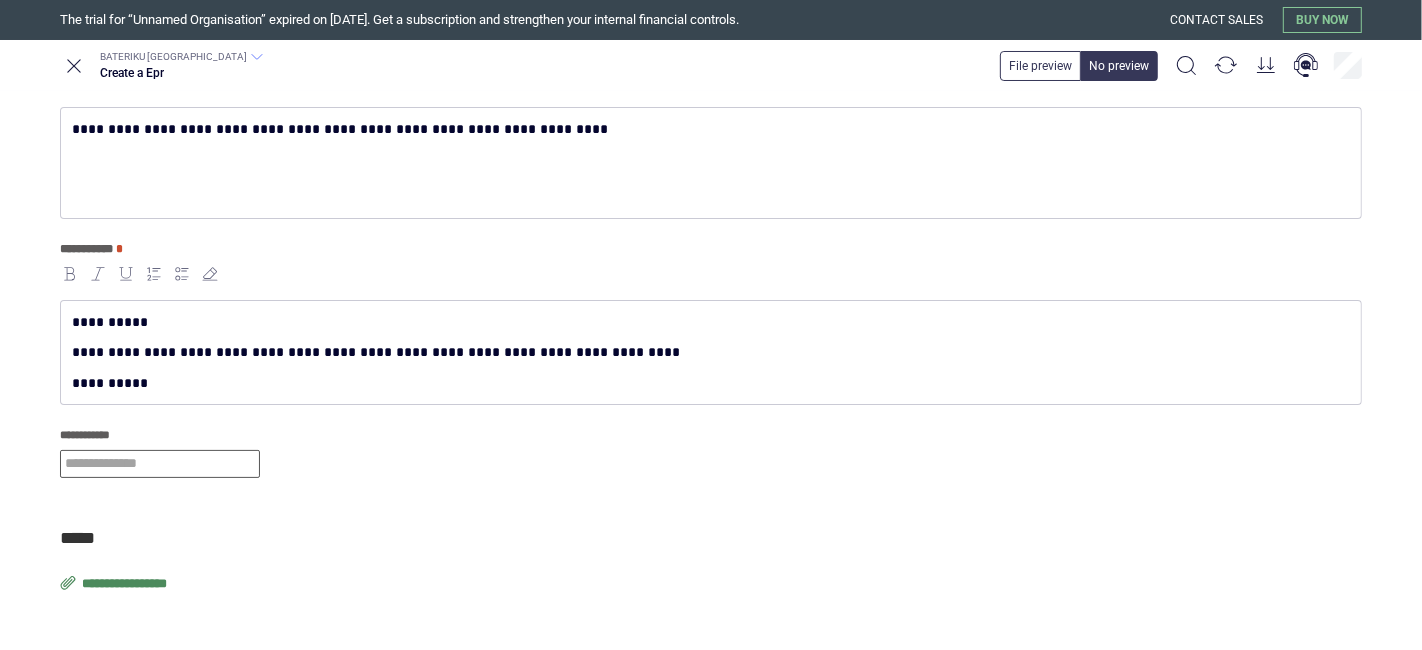 click at bounding box center [160, 464] 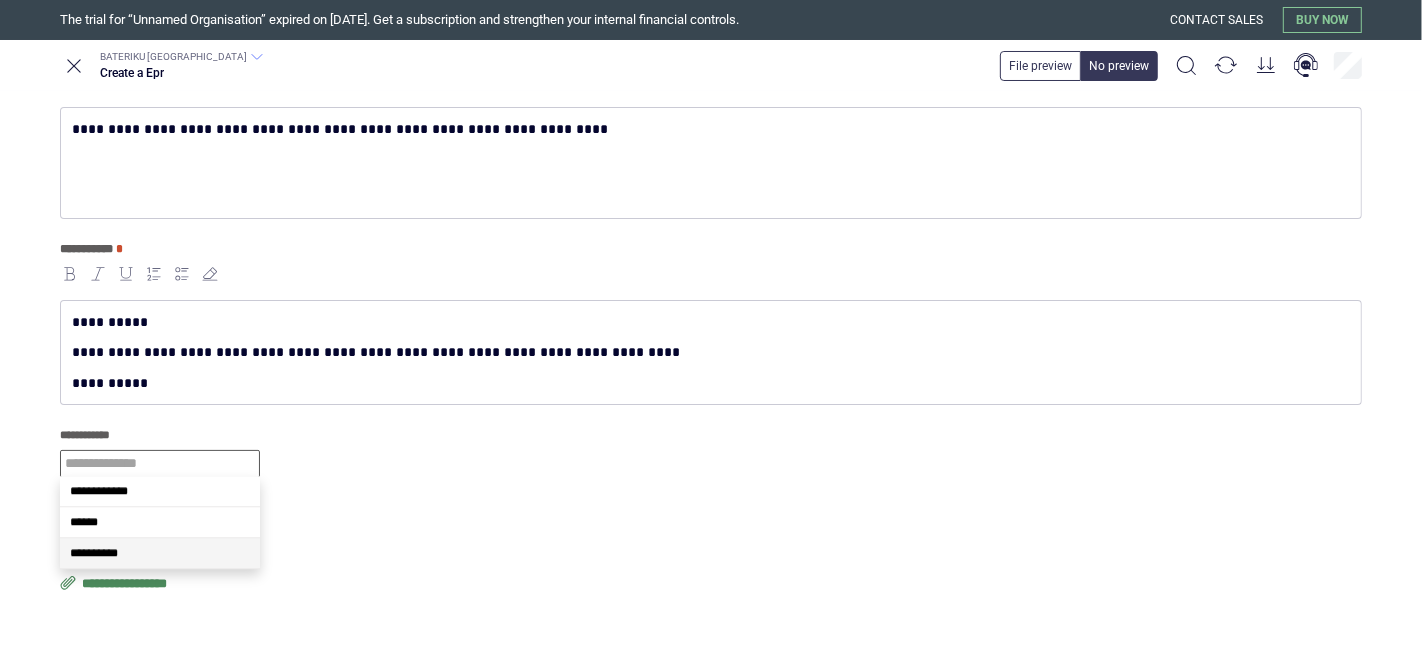 click on "**********" at bounding box center (94, 553) 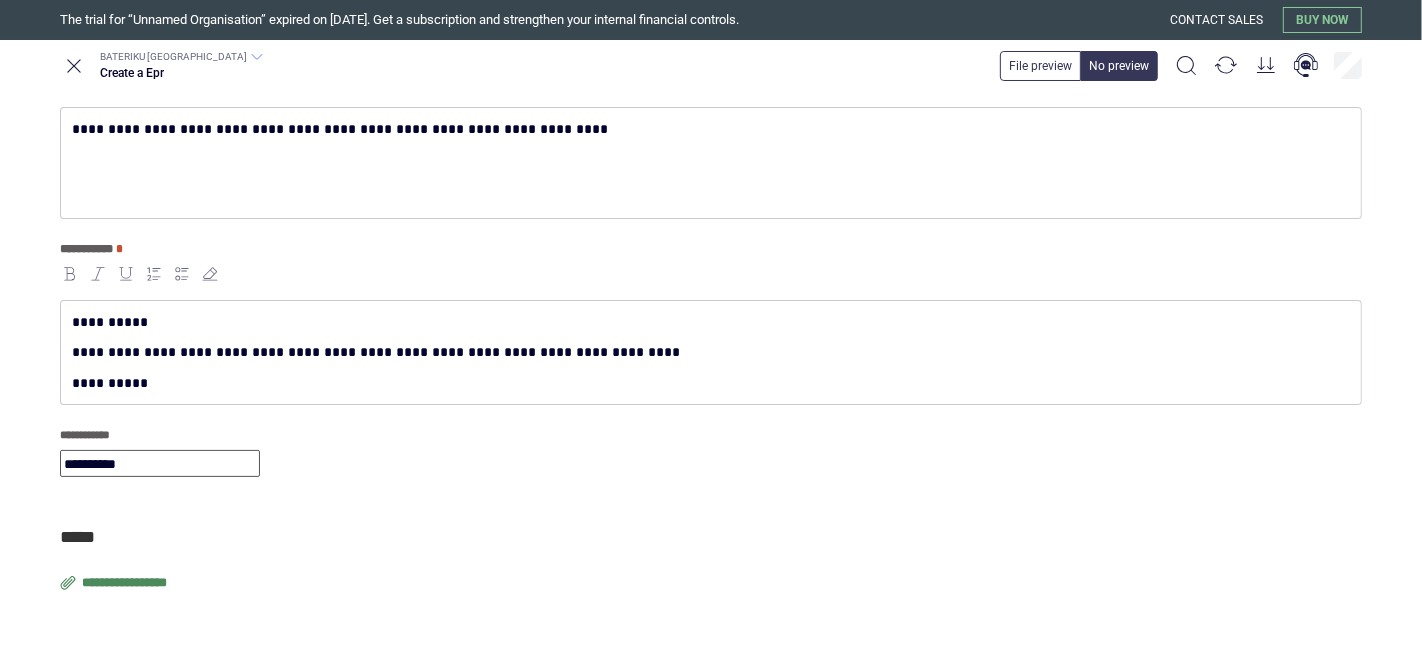 type on "**********" 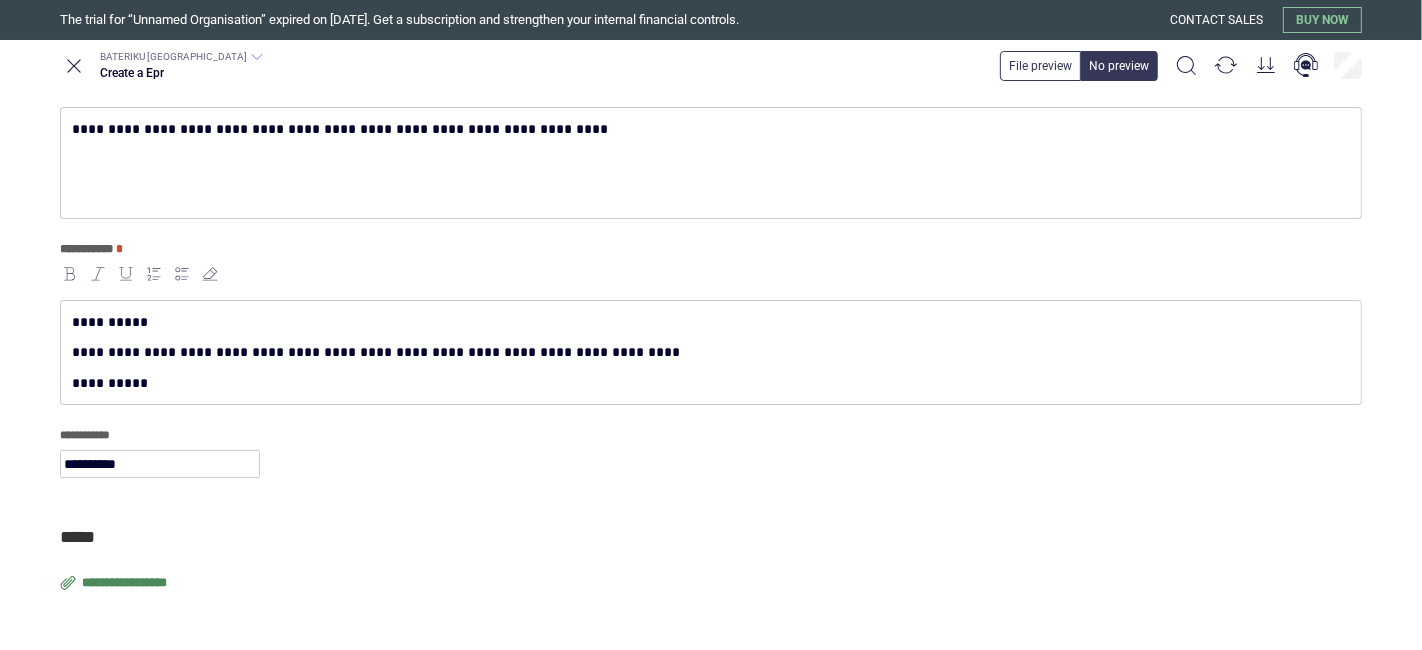 click on "**********" at bounding box center (126, 583) 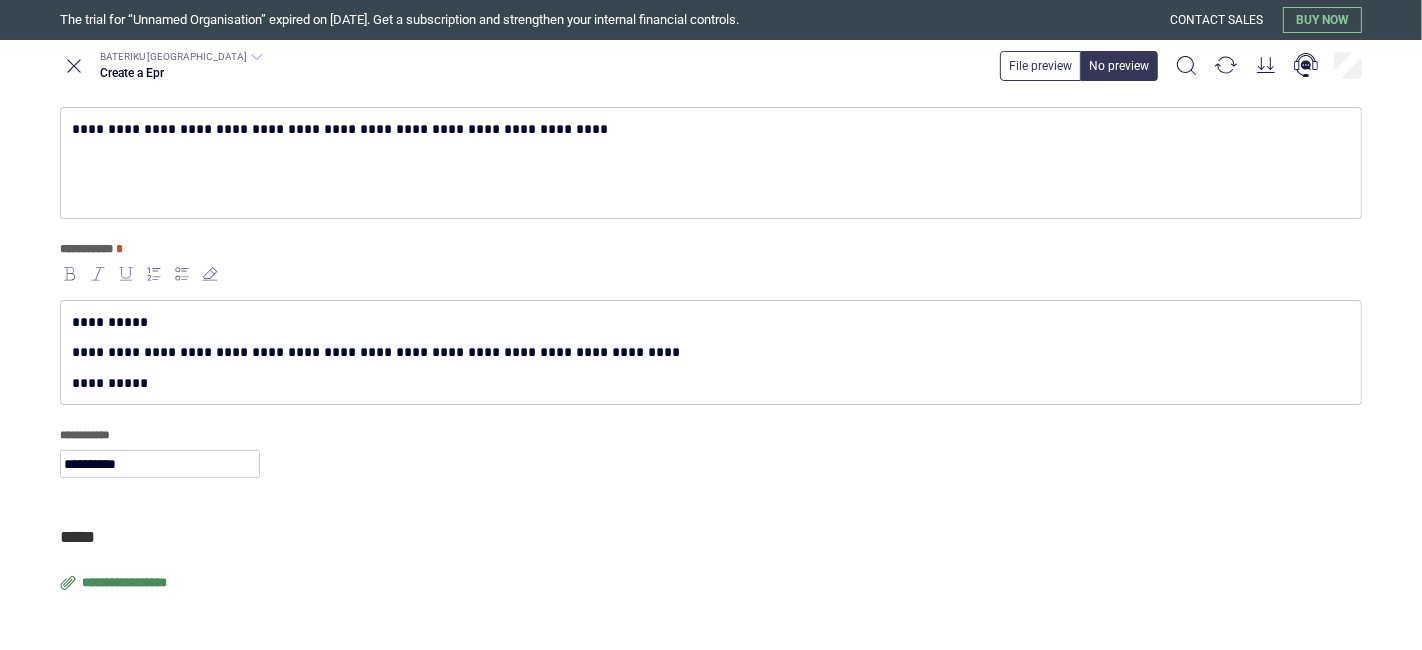 type on "**********" 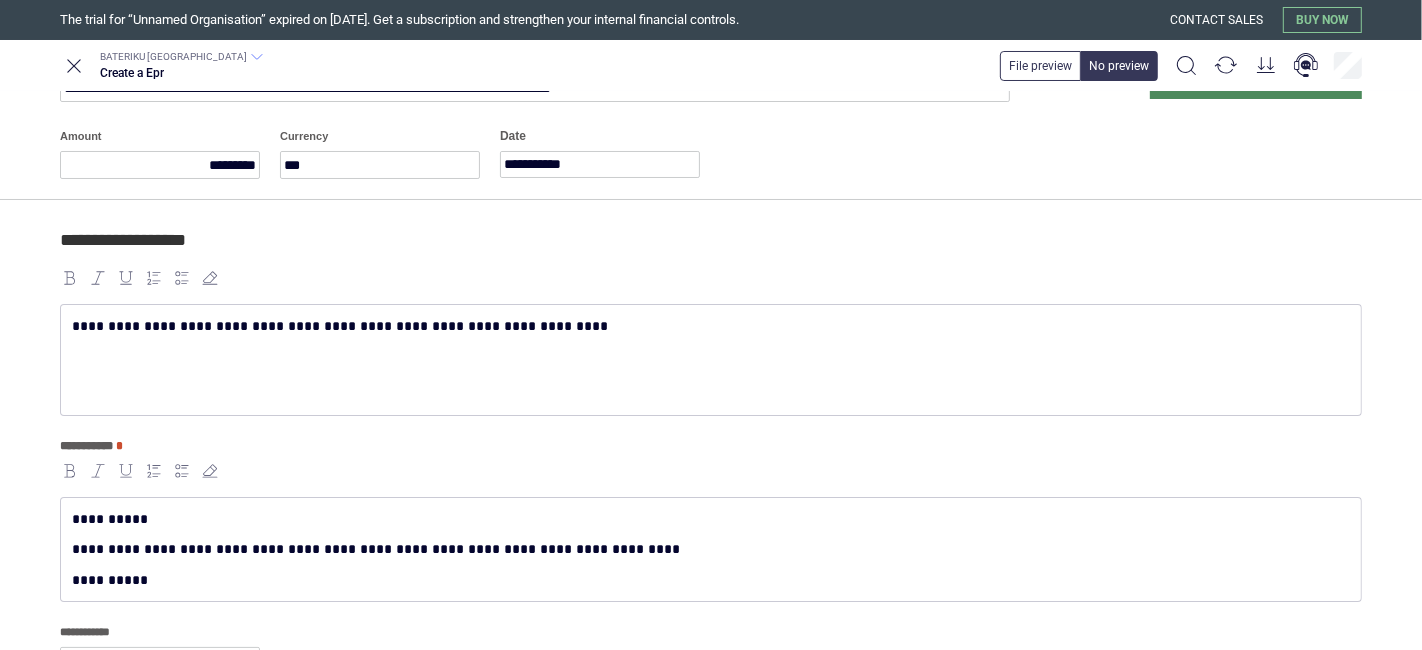 scroll, scrollTop: 0, scrollLeft: 0, axis: both 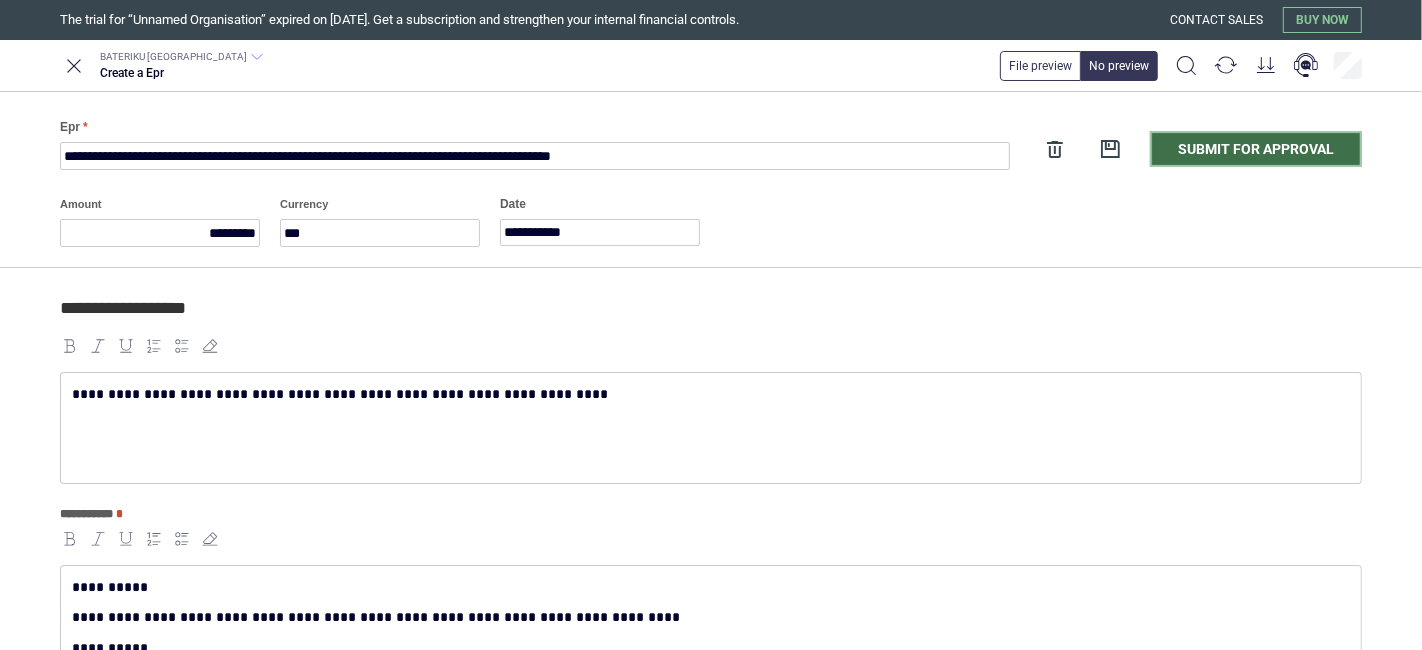 click on "Submit for approval" at bounding box center [1256, 149] 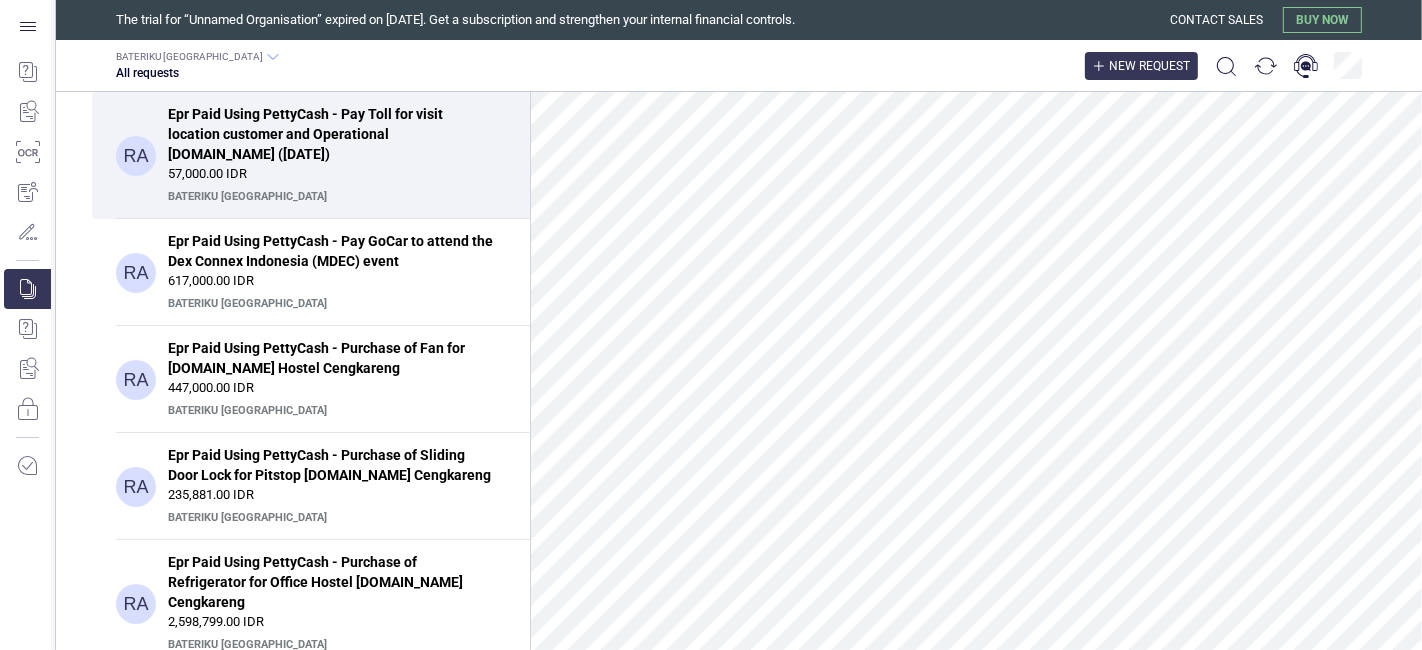 click on "New request" at bounding box center [1141, 66] 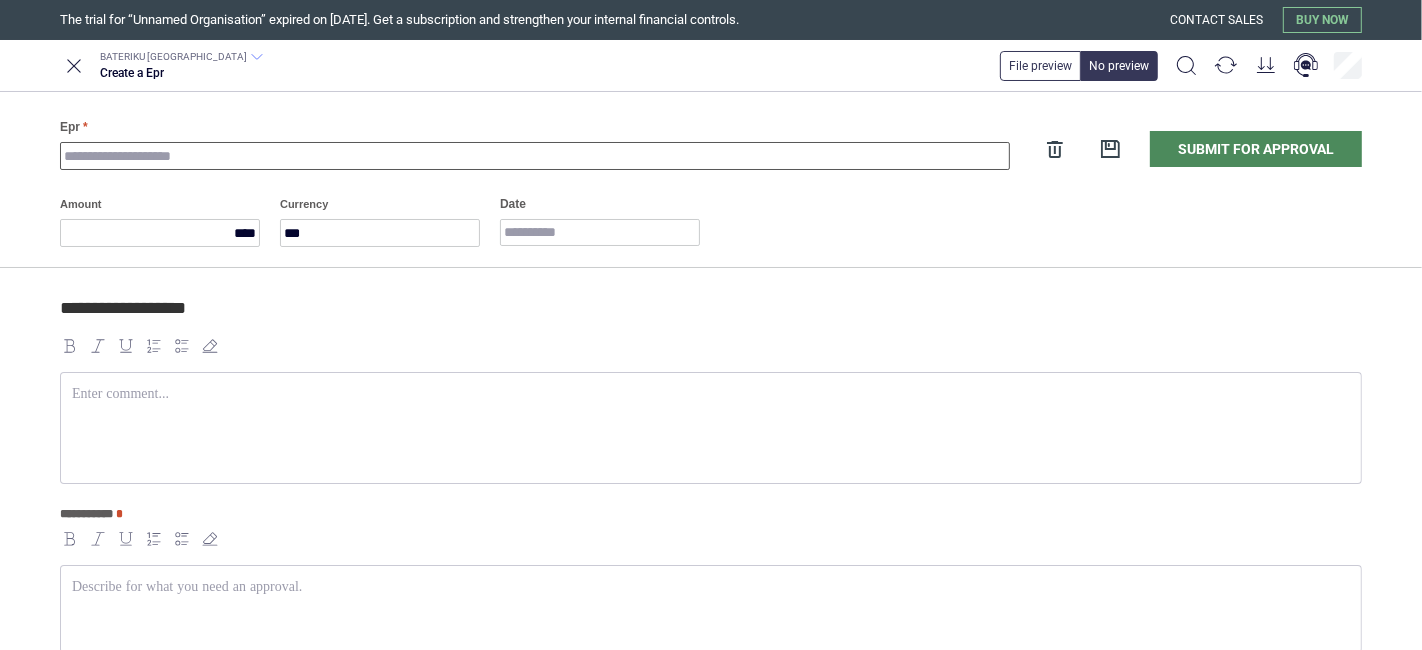click on "Epr" at bounding box center (535, 156) 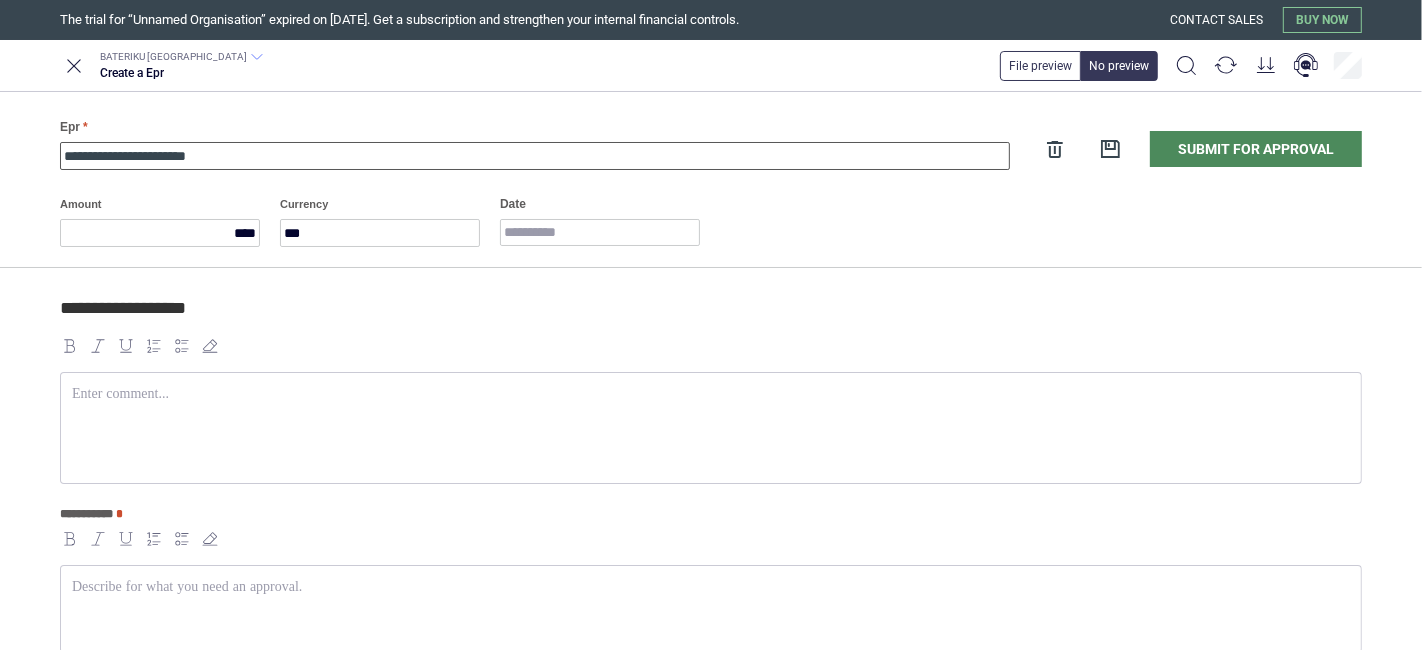 type on "**********" 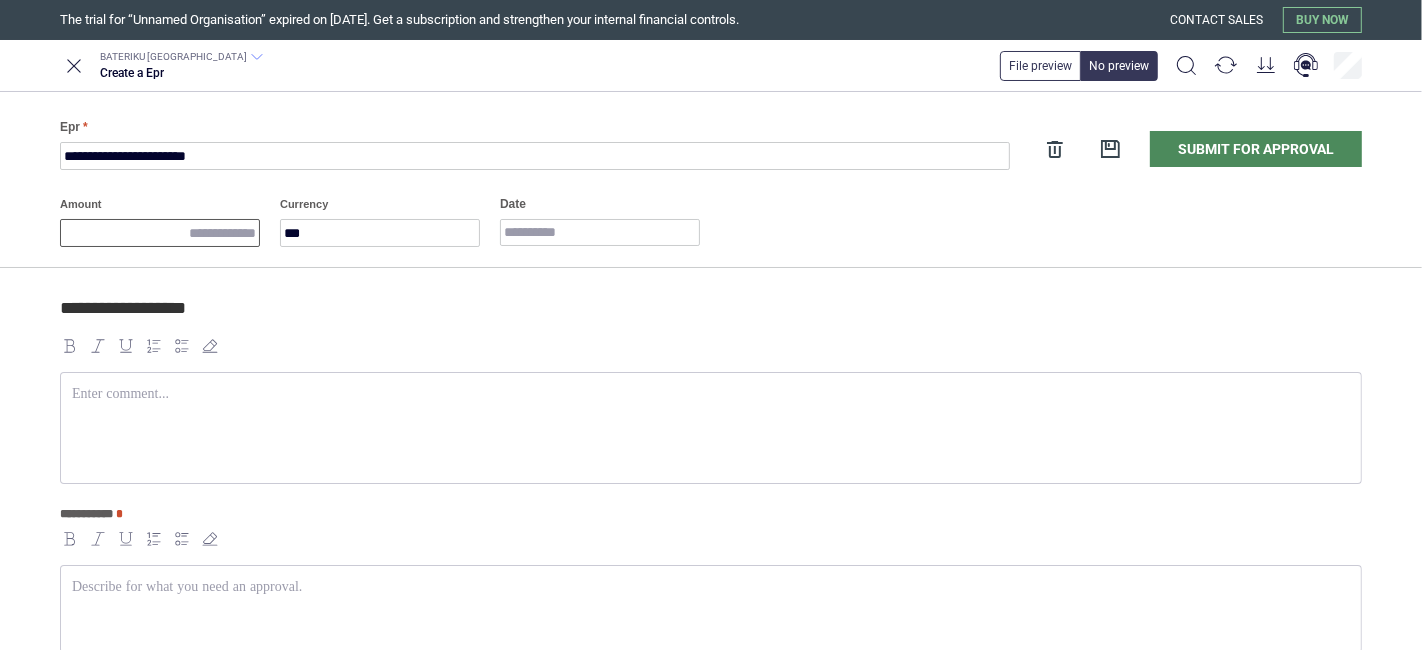 click on "Amount" at bounding box center (160, 233) 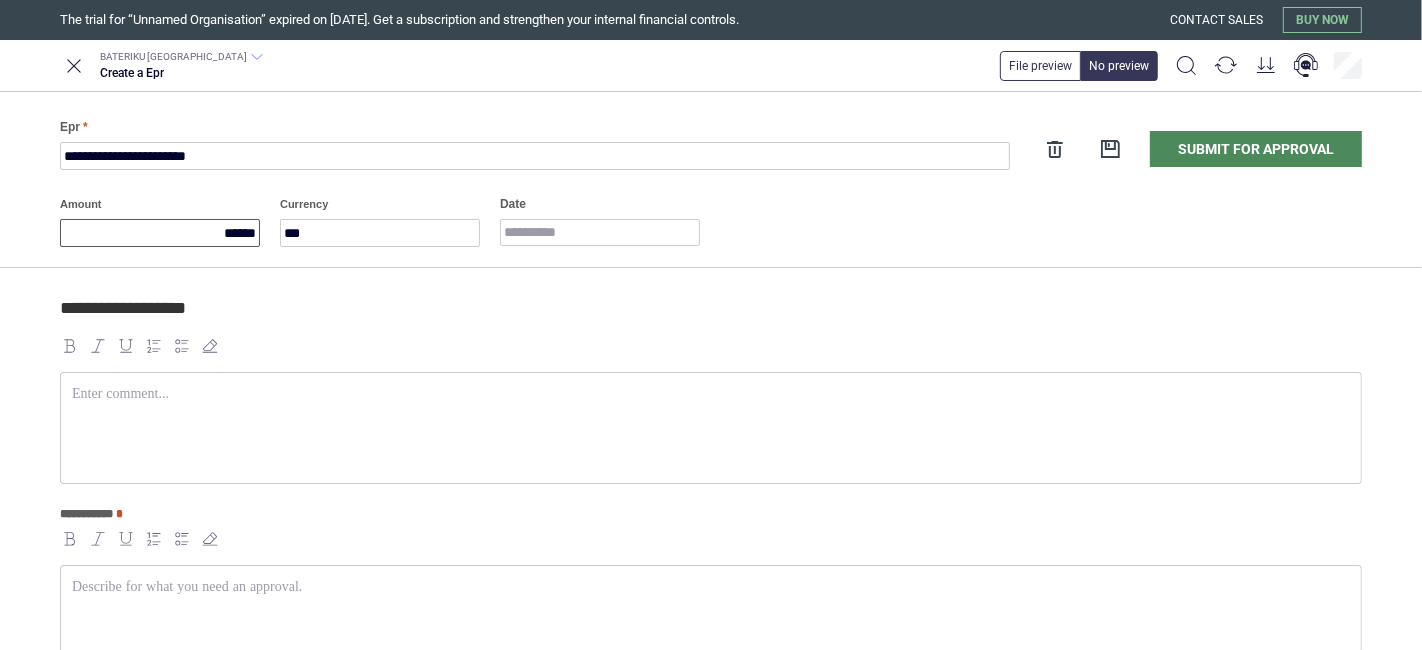 type on "**********" 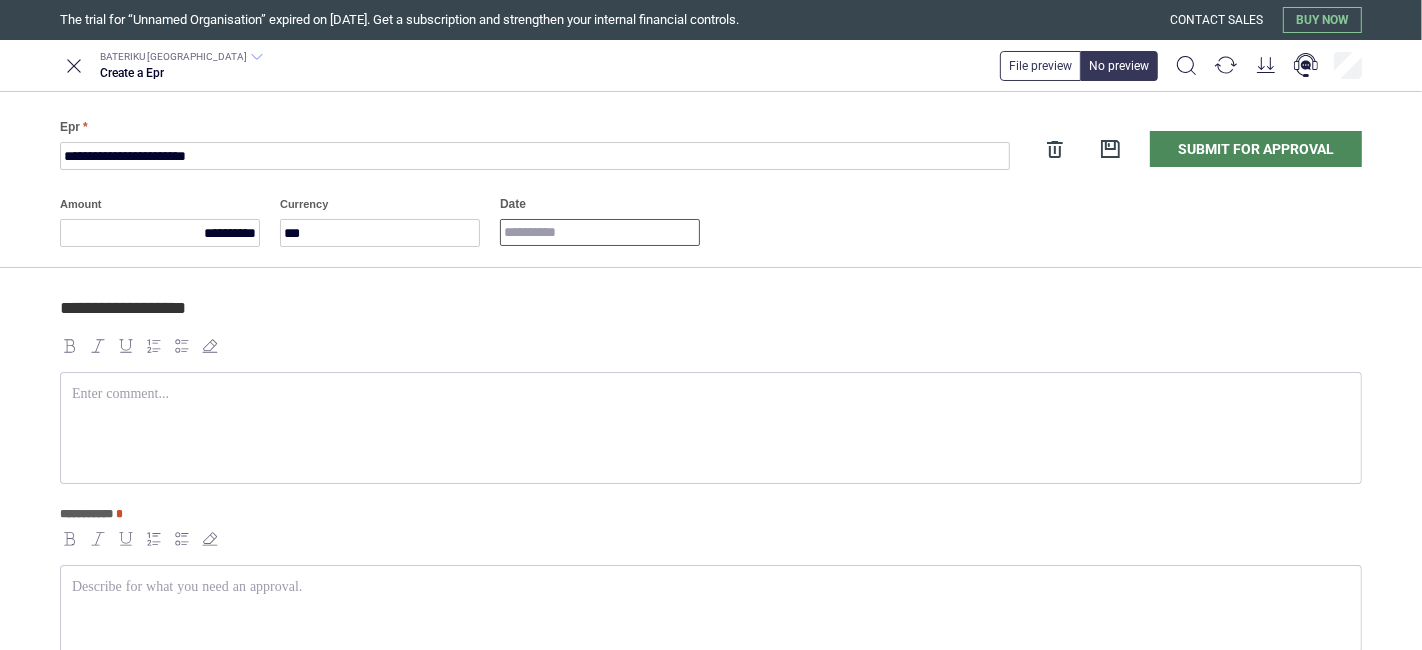 click on "Date" at bounding box center (600, 232) 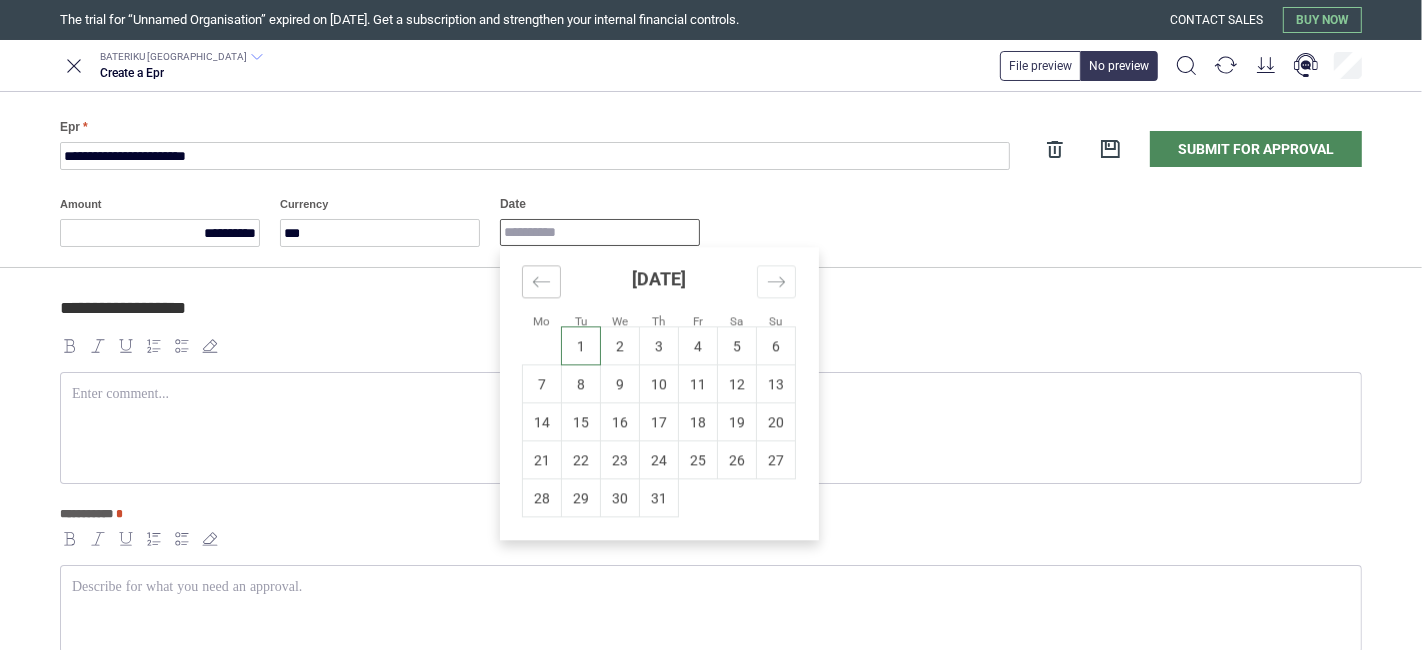 click 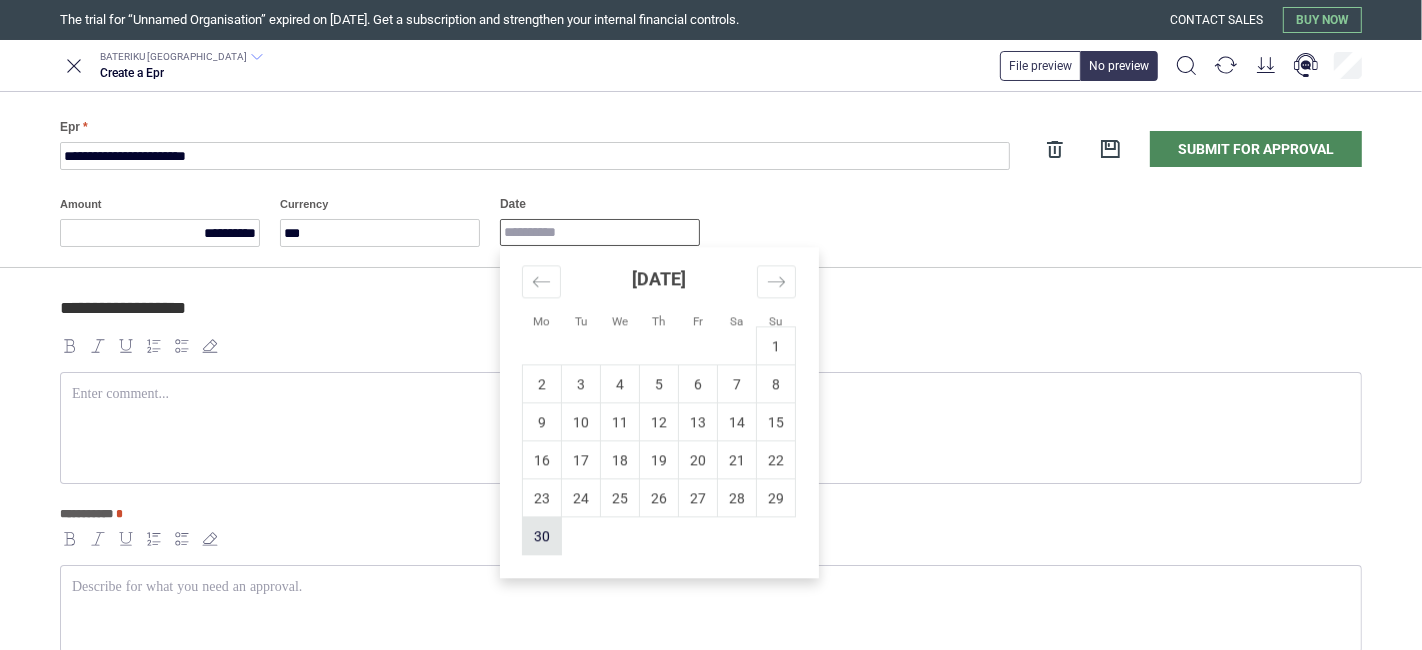 click on "30" at bounding box center (542, 536) 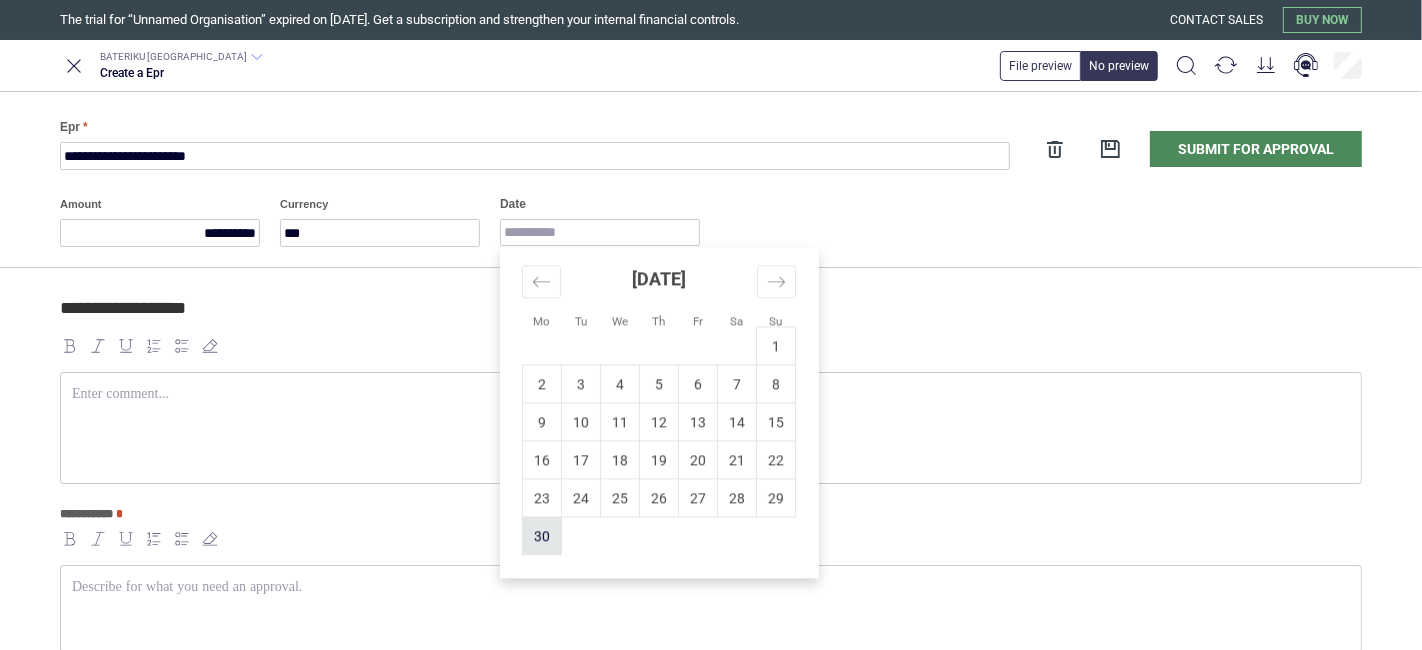 type on "**********" 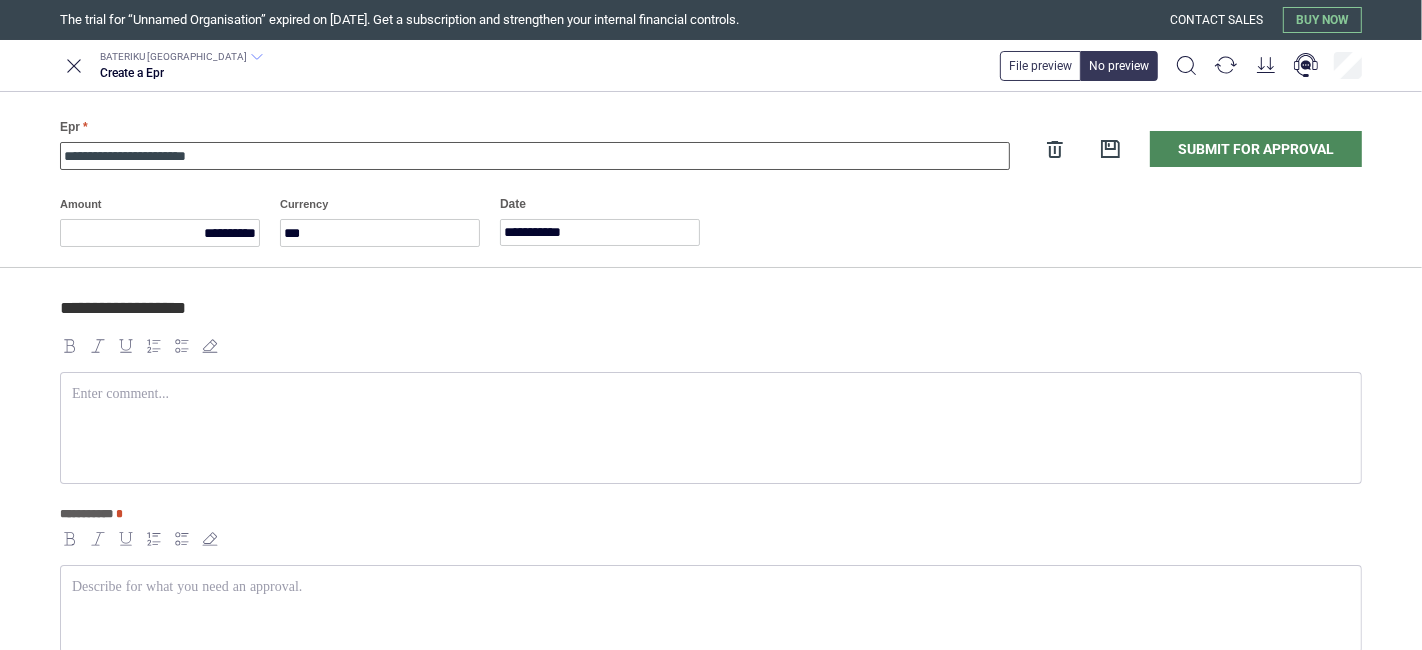 click on "**********" at bounding box center [535, 156] 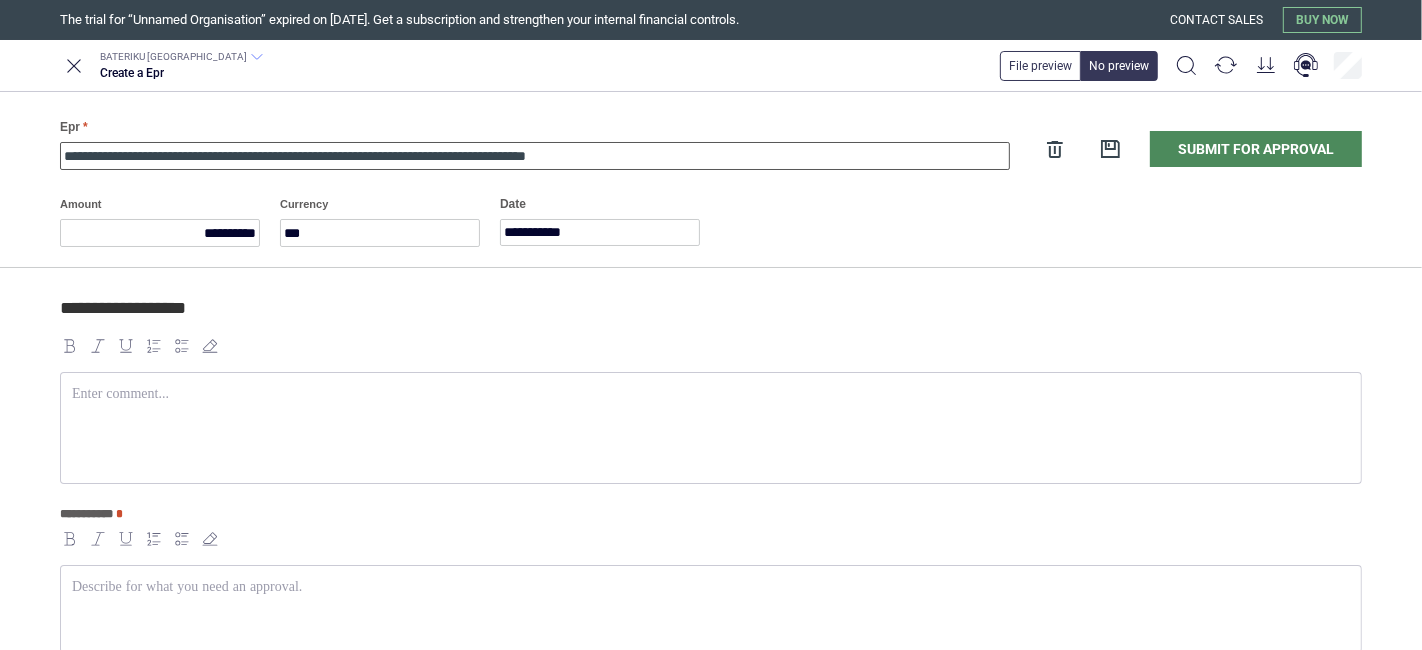 type on "**********" 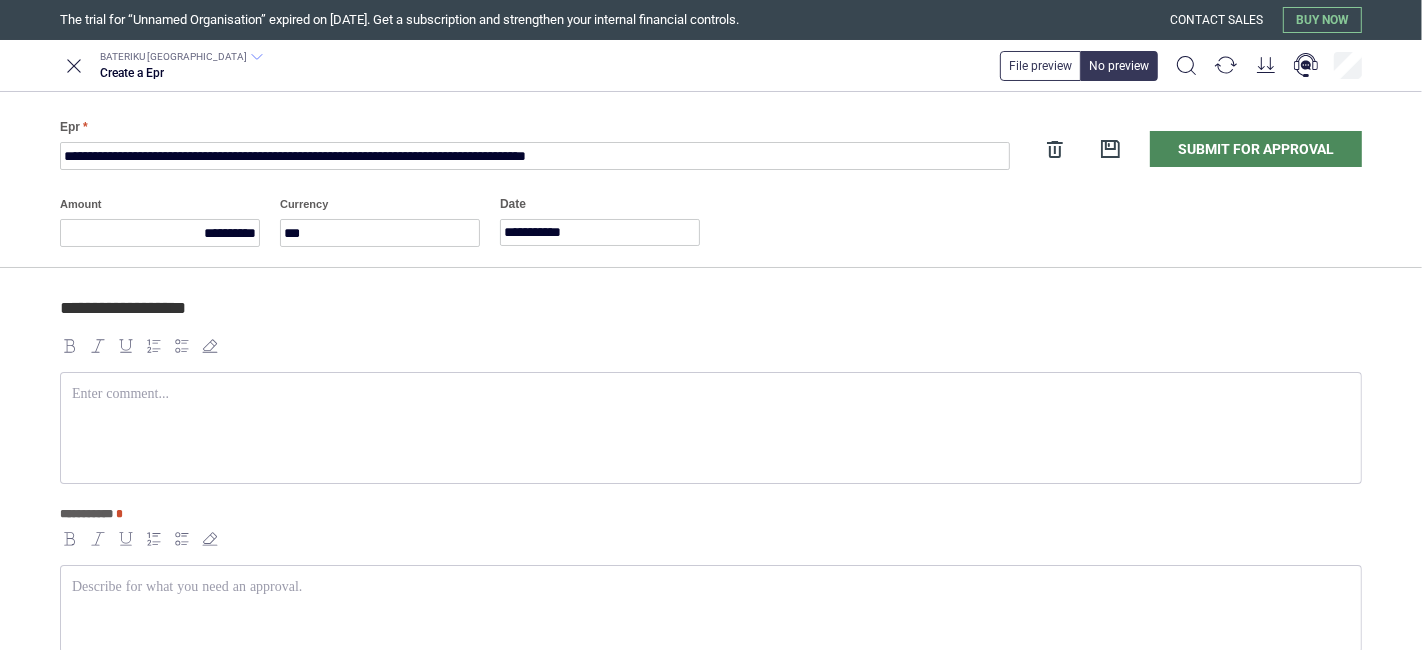 click at bounding box center (711, 428) 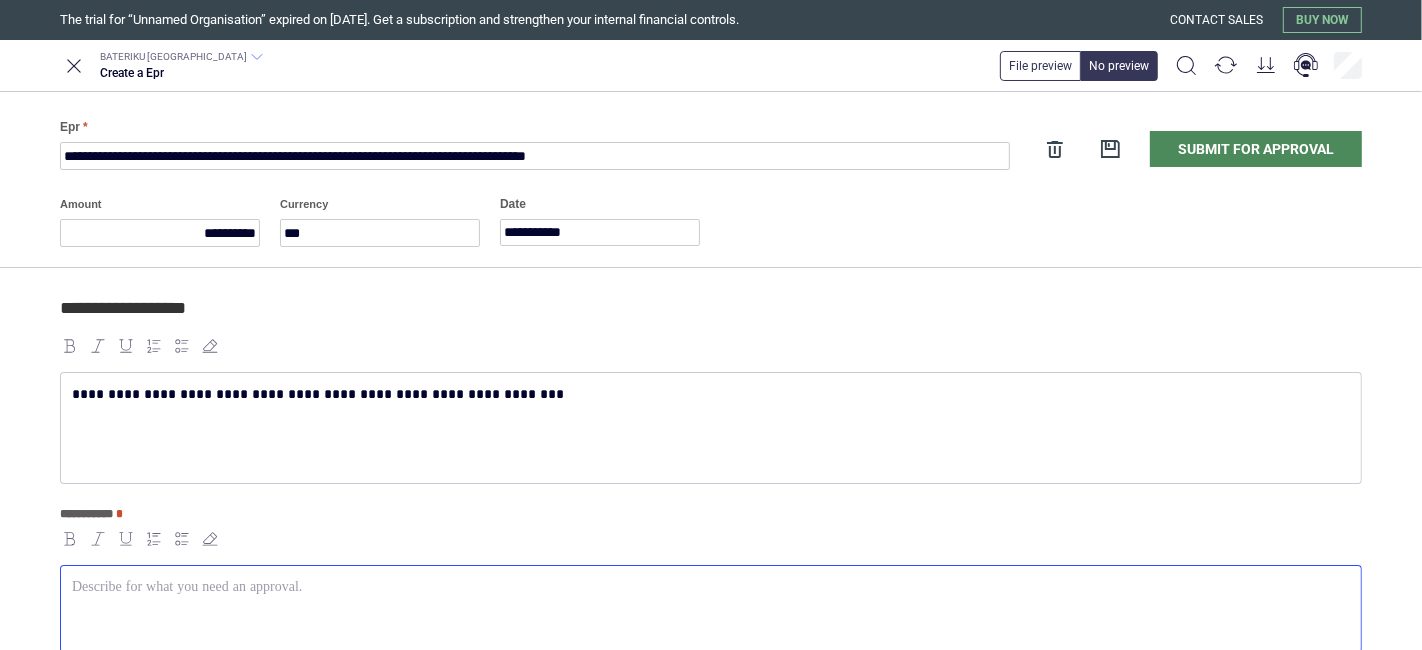 click at bounding box center [711, 587] 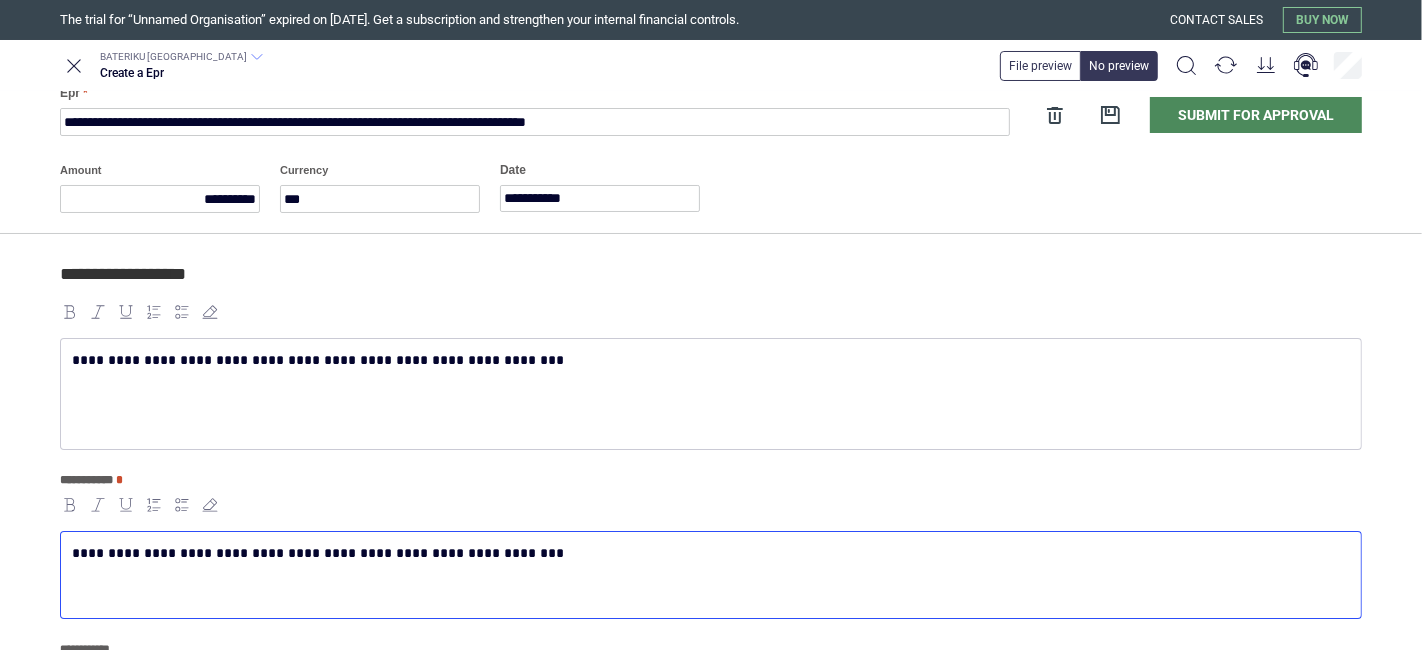 scroll, scrollTop: 0, scrollLeft: 0, axis: both 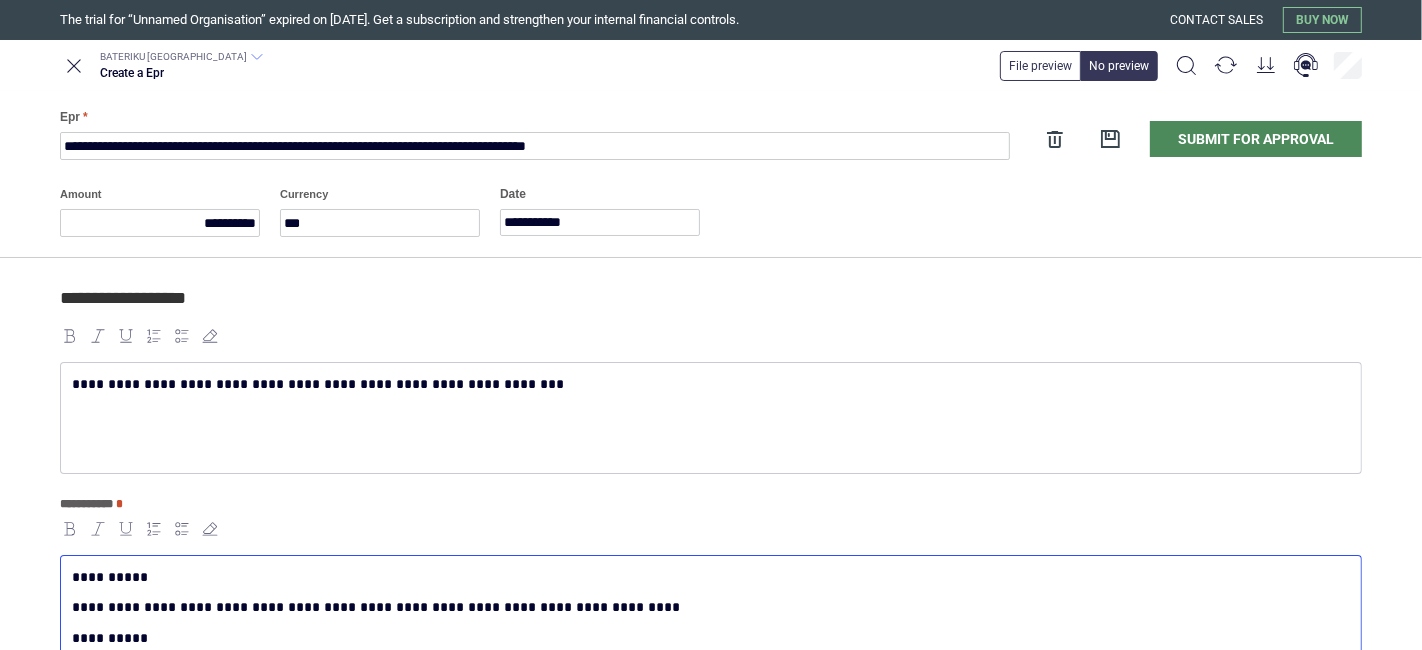 click on "**********" at bounding box center (711, 418) 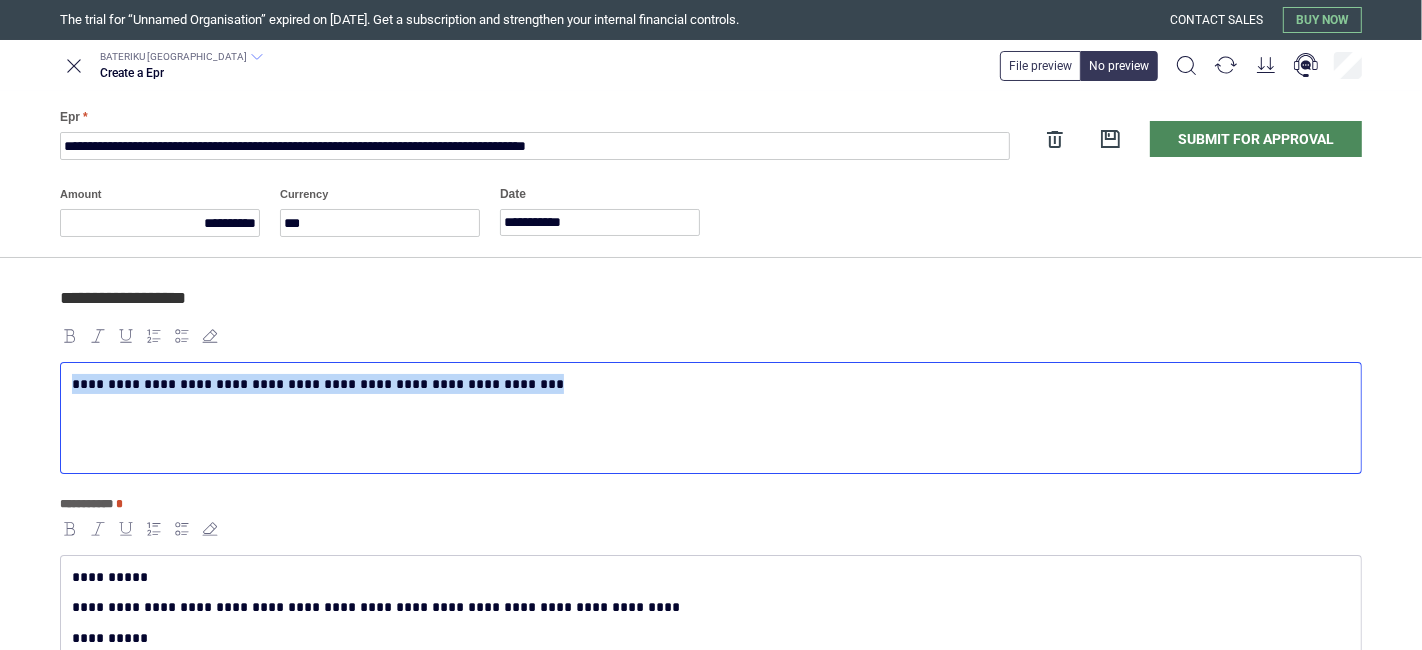 copy on "**********" 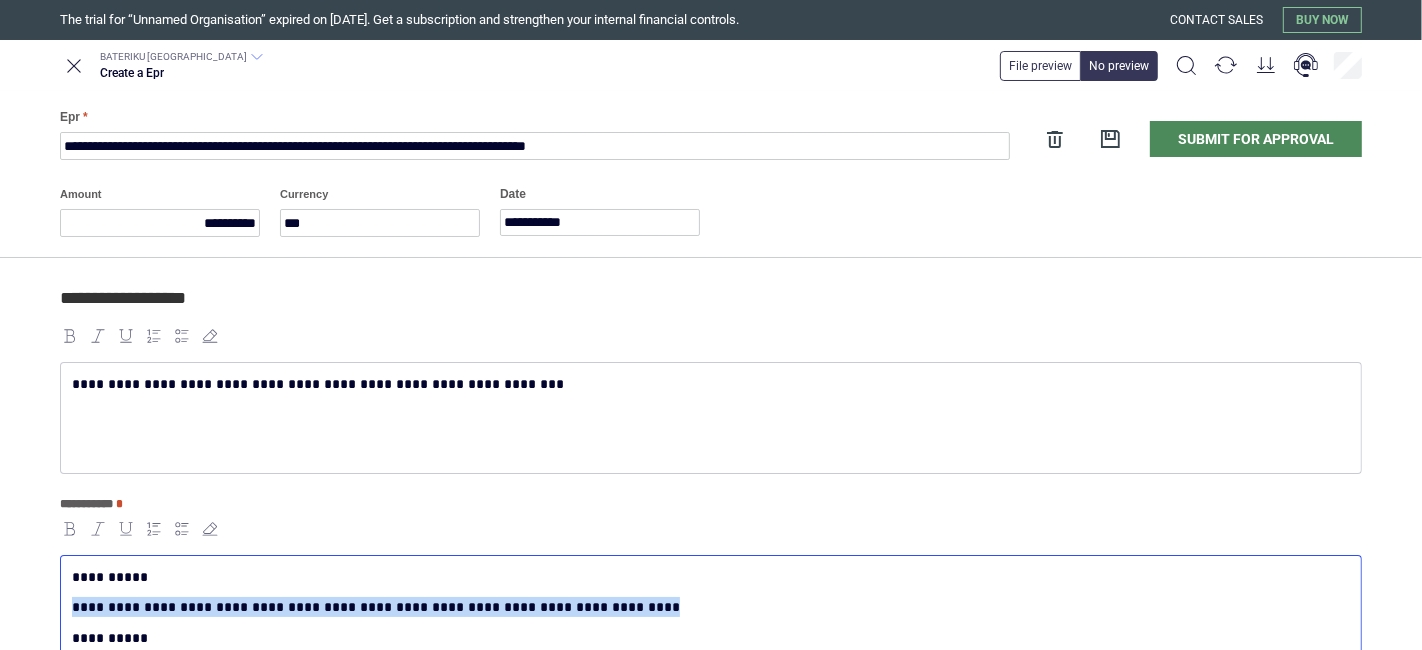 drag, startPoint x: 593, startPoint y: 603, endPoint x: 65, endPoint y: 614, distance: 528.11456 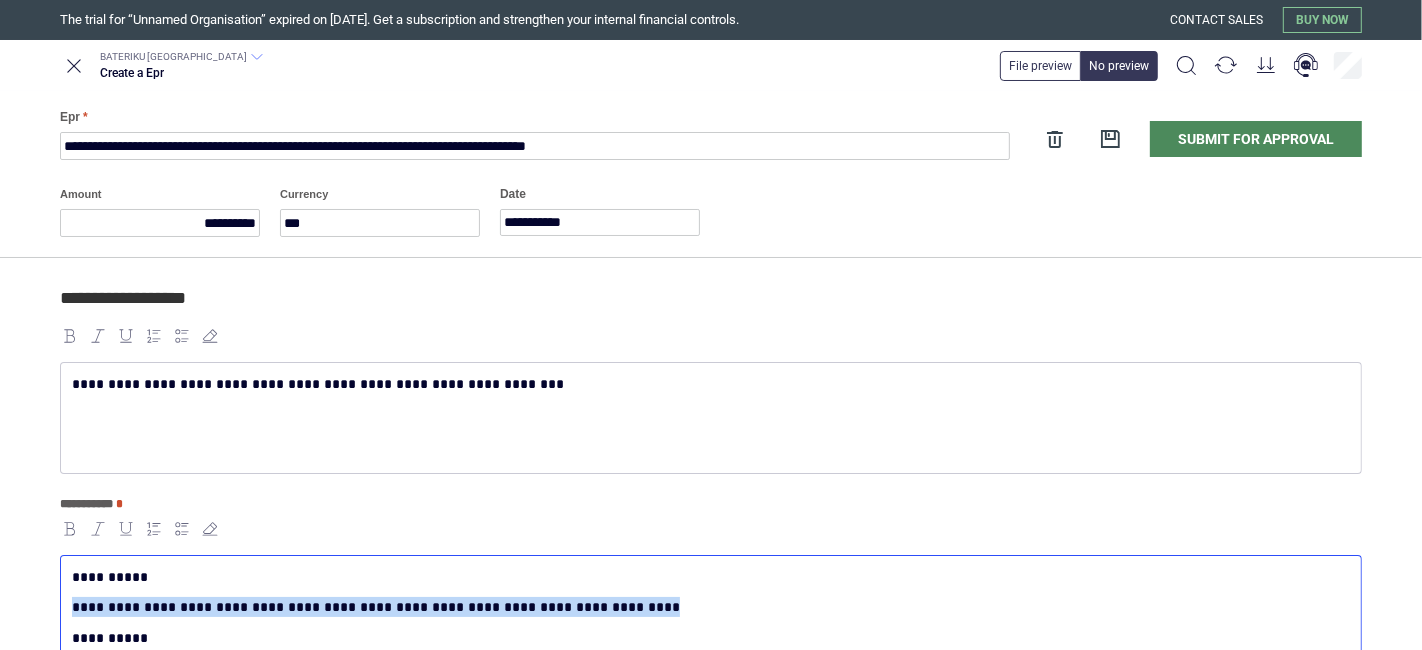 click on "**********" at bounding box center (711, 607) 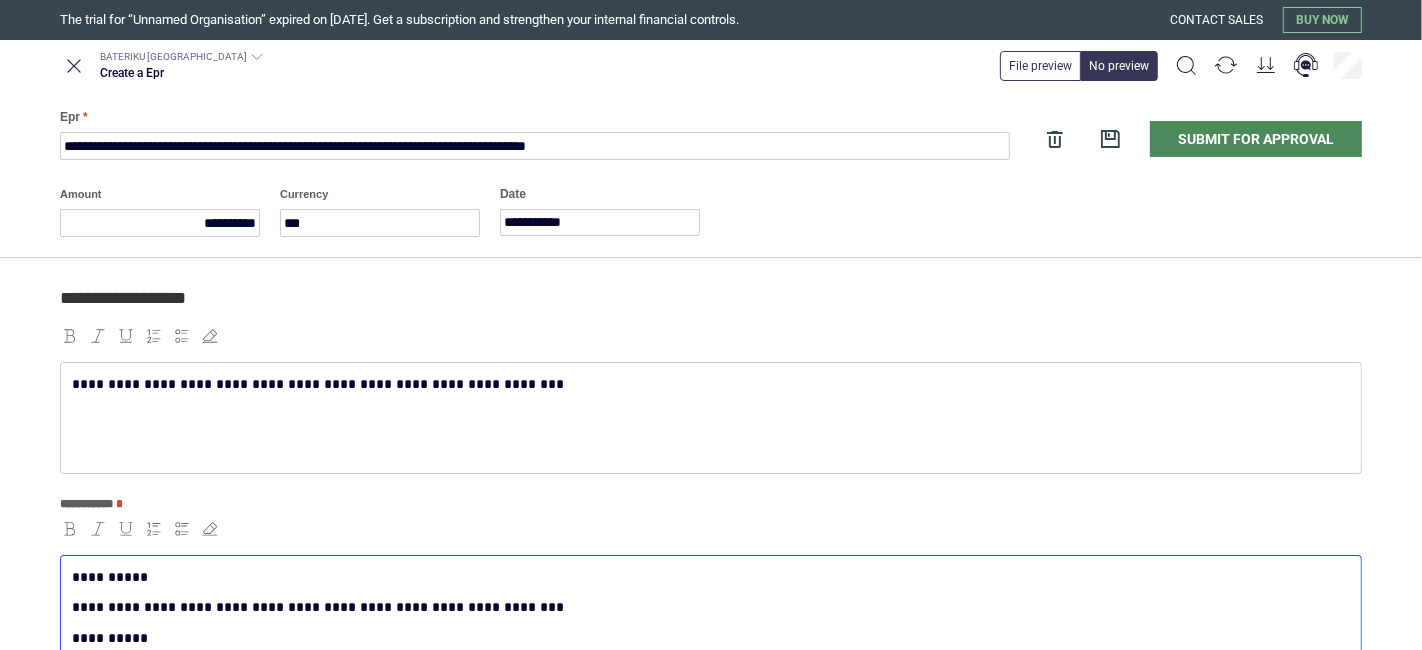 type 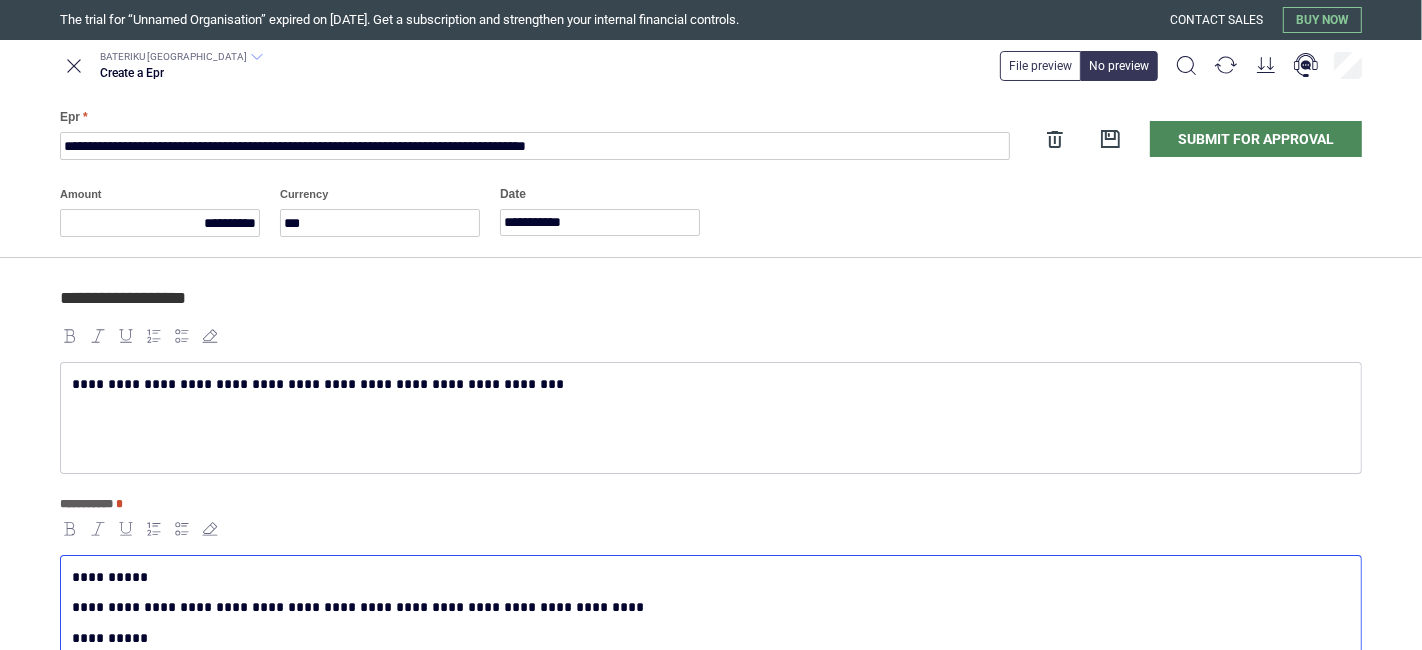 click on "**********" at bounding box center (711, 418) 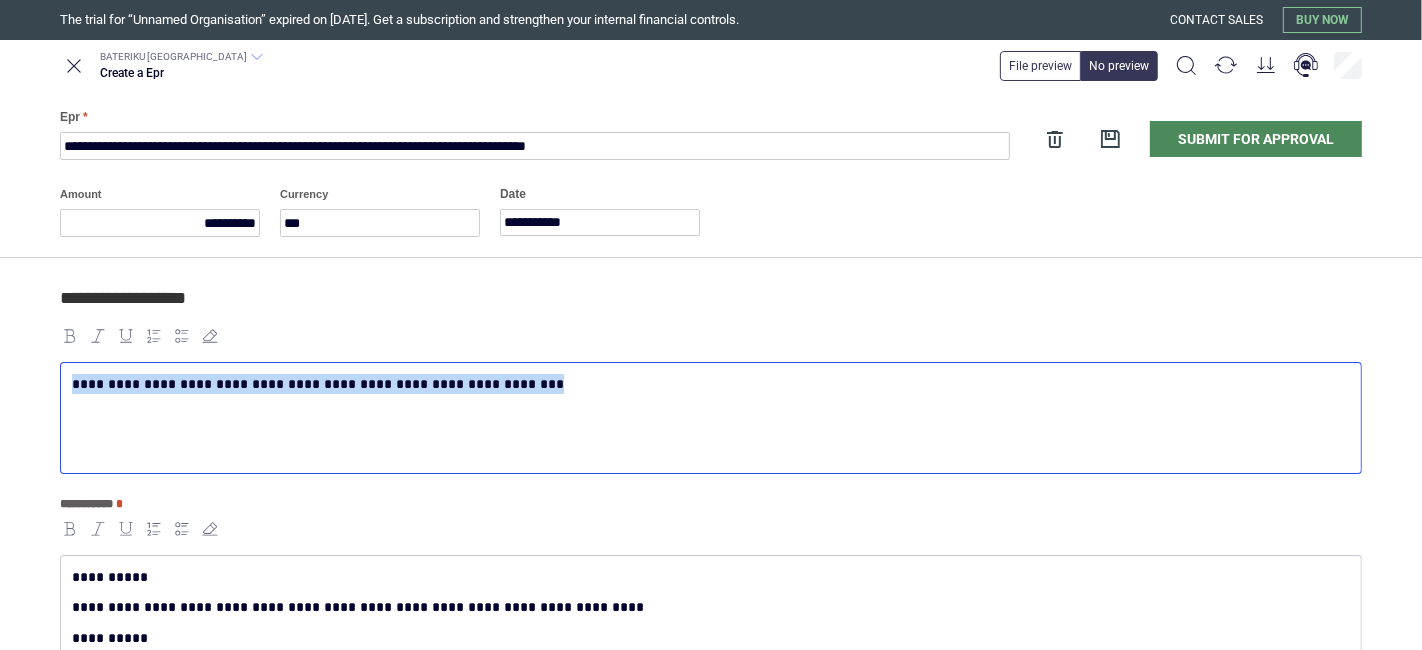copy on "**********" 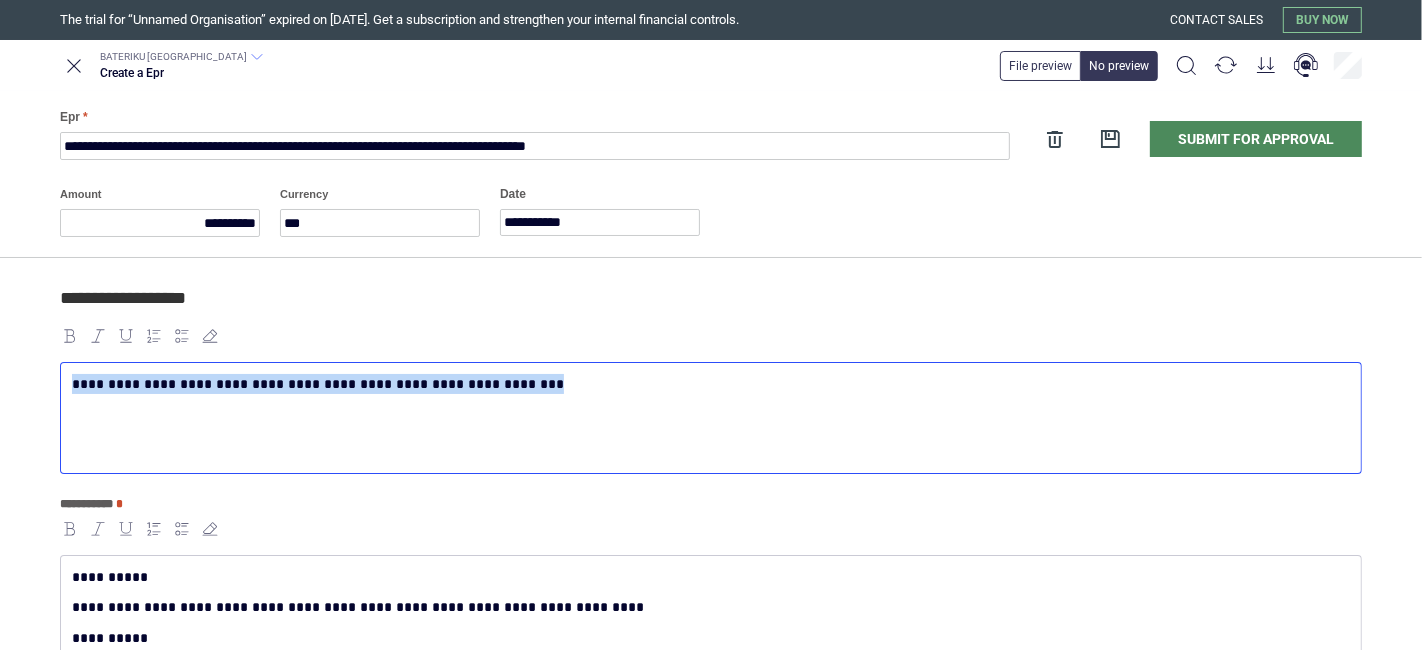 click on "**********" at bounding box center [707, 384] 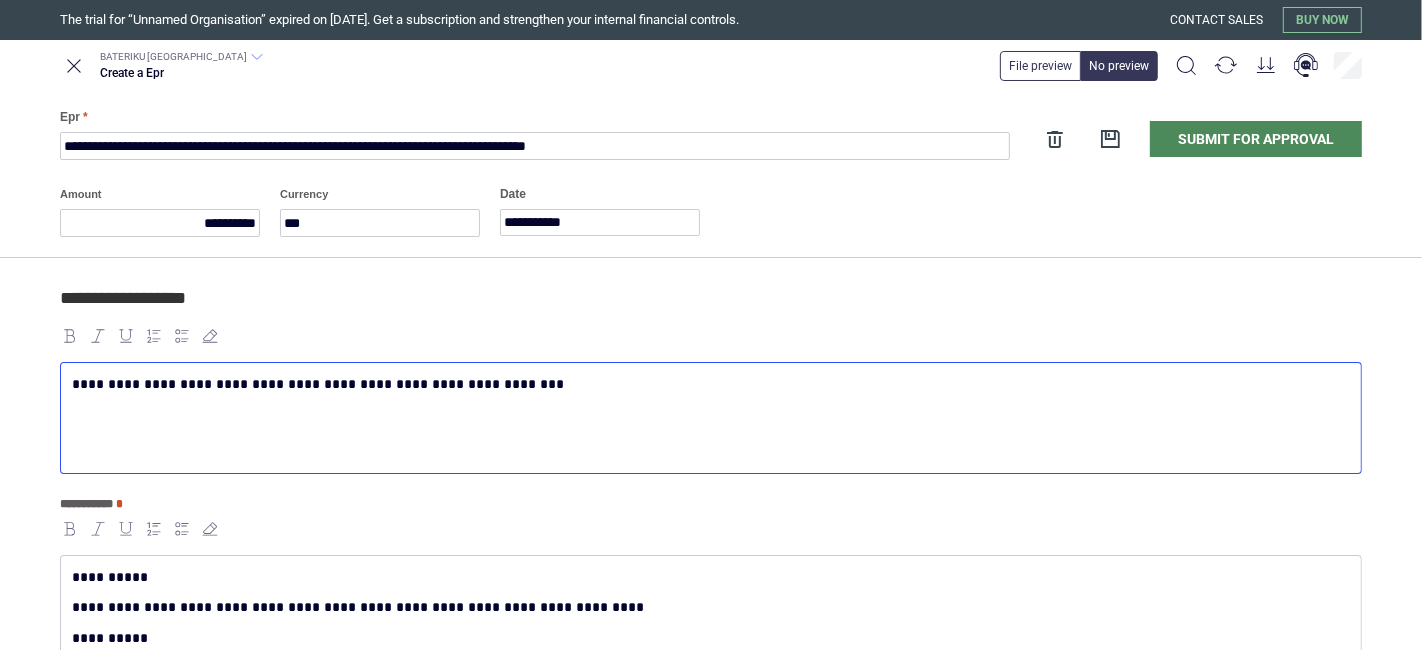 type 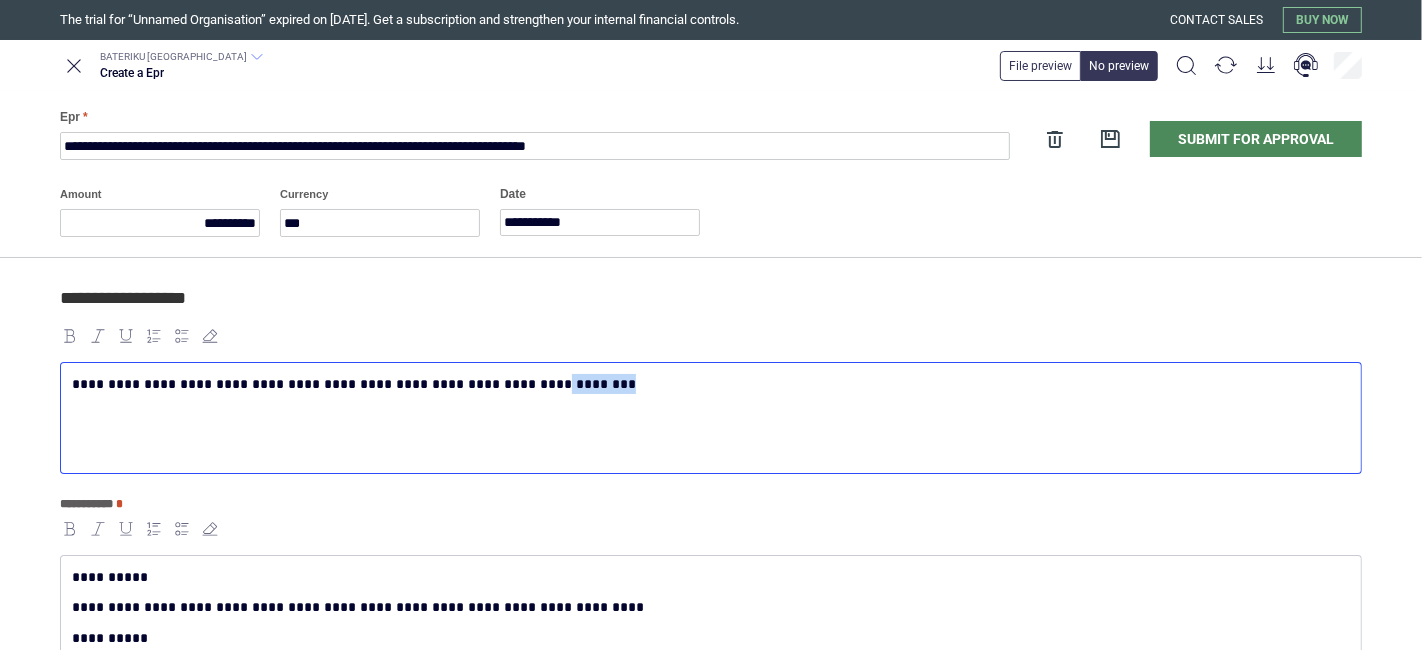 copy on "*********" 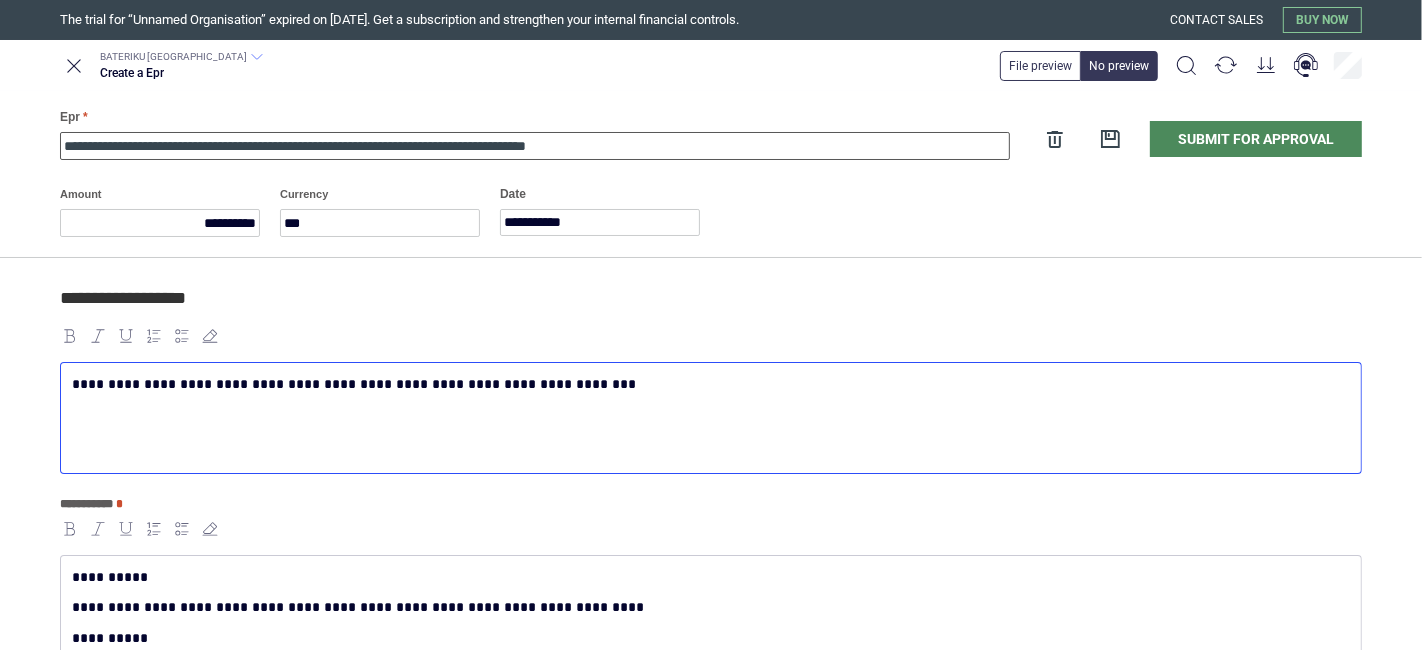 click on "**********" at bounding box center [535, 146] 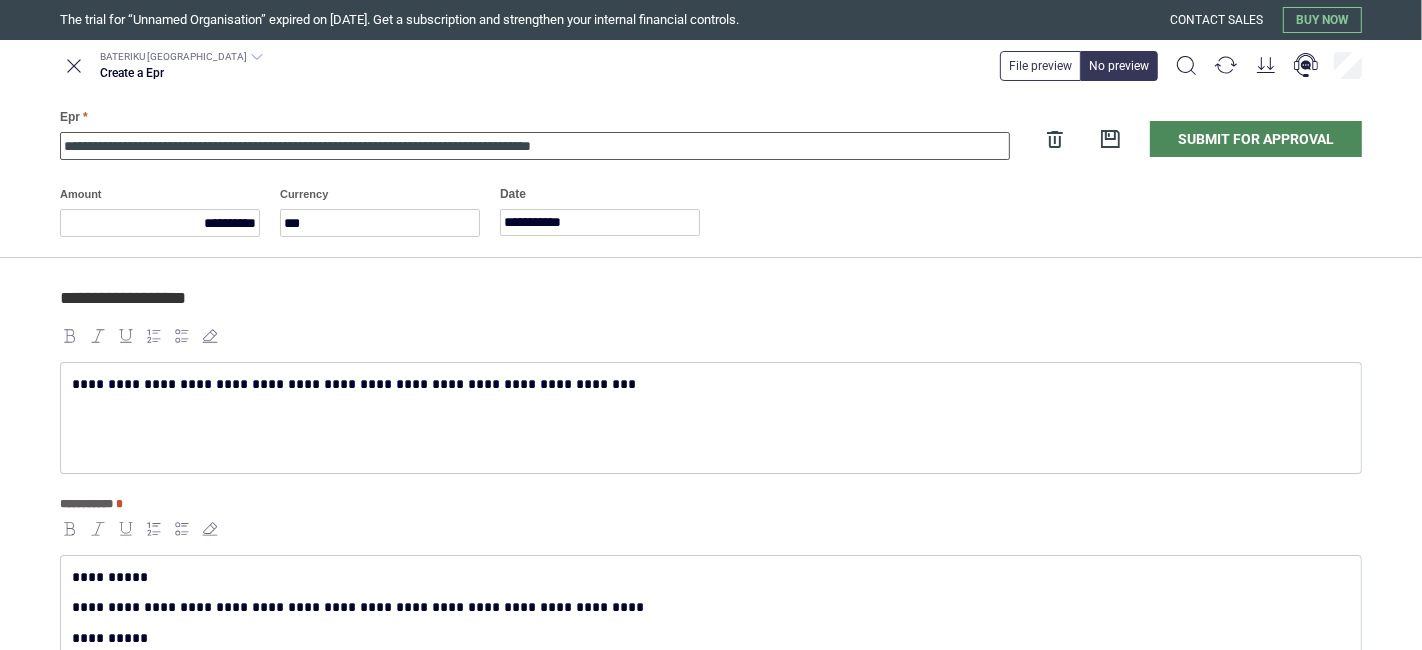 paste on "**********" 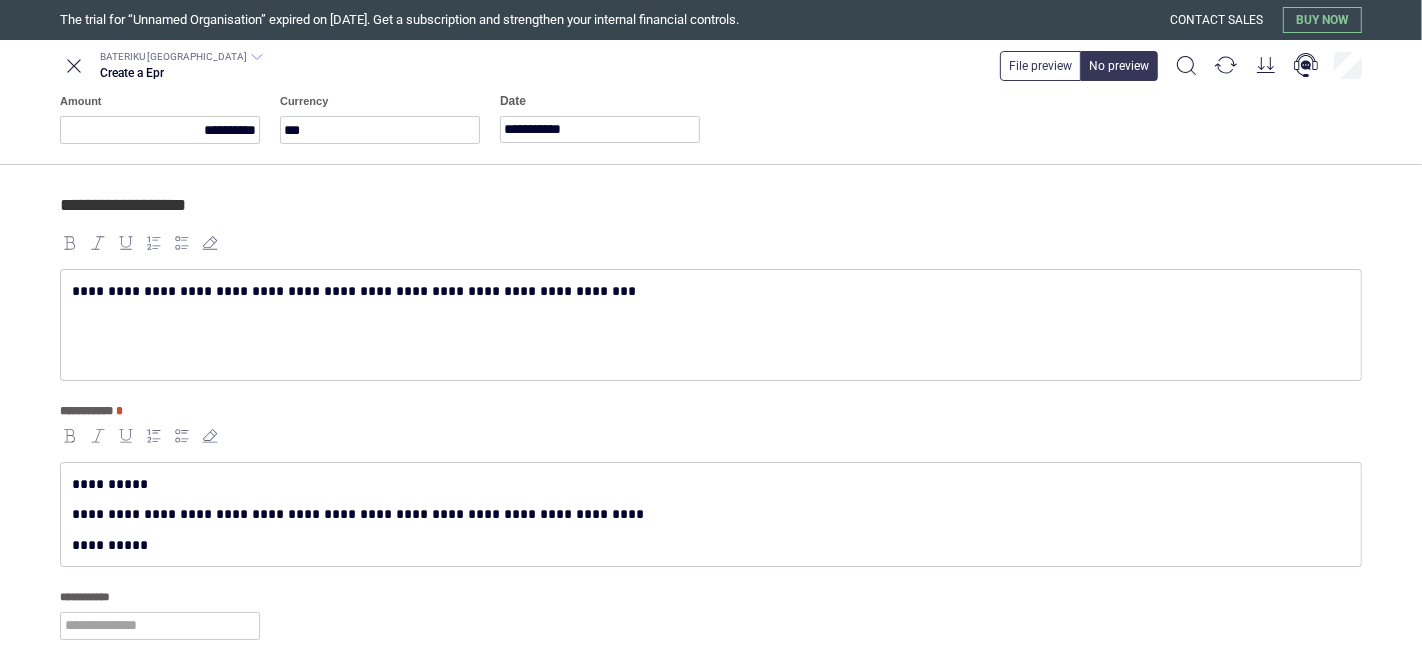scroll, scrollTop: 232, scrollLeft: 0, axis: vertical 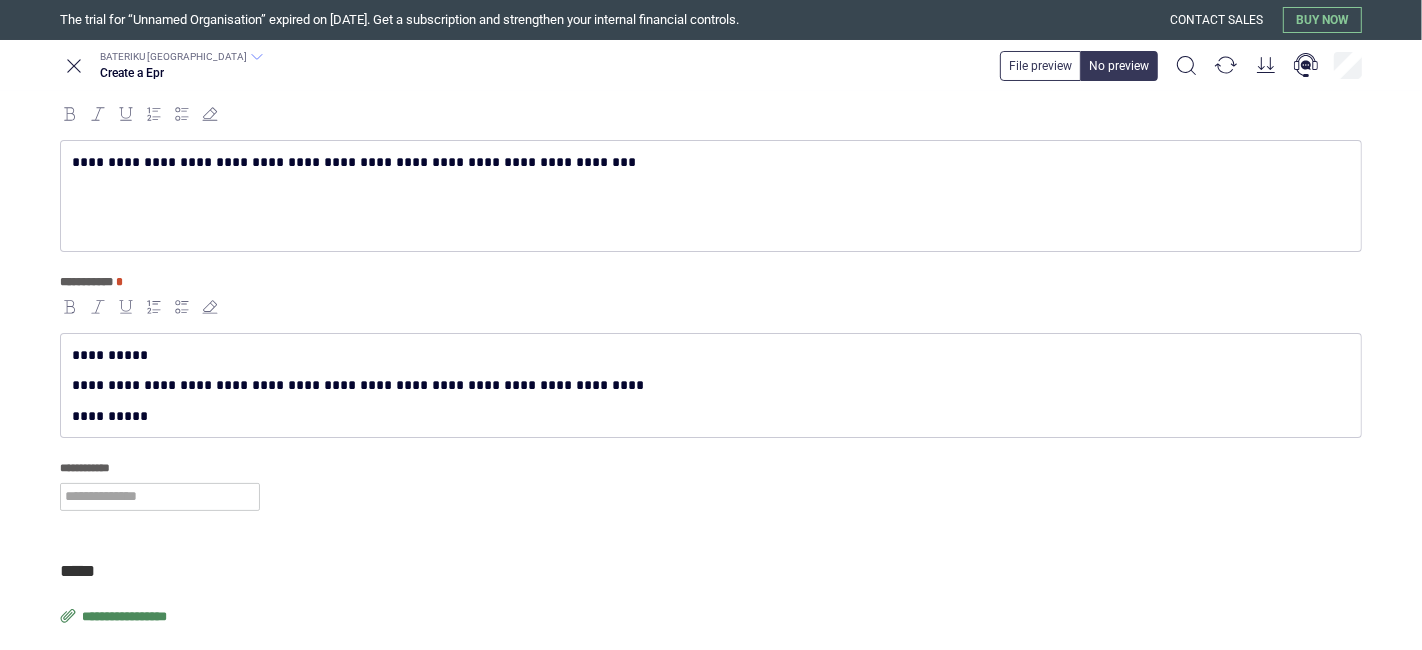 type on "**********" 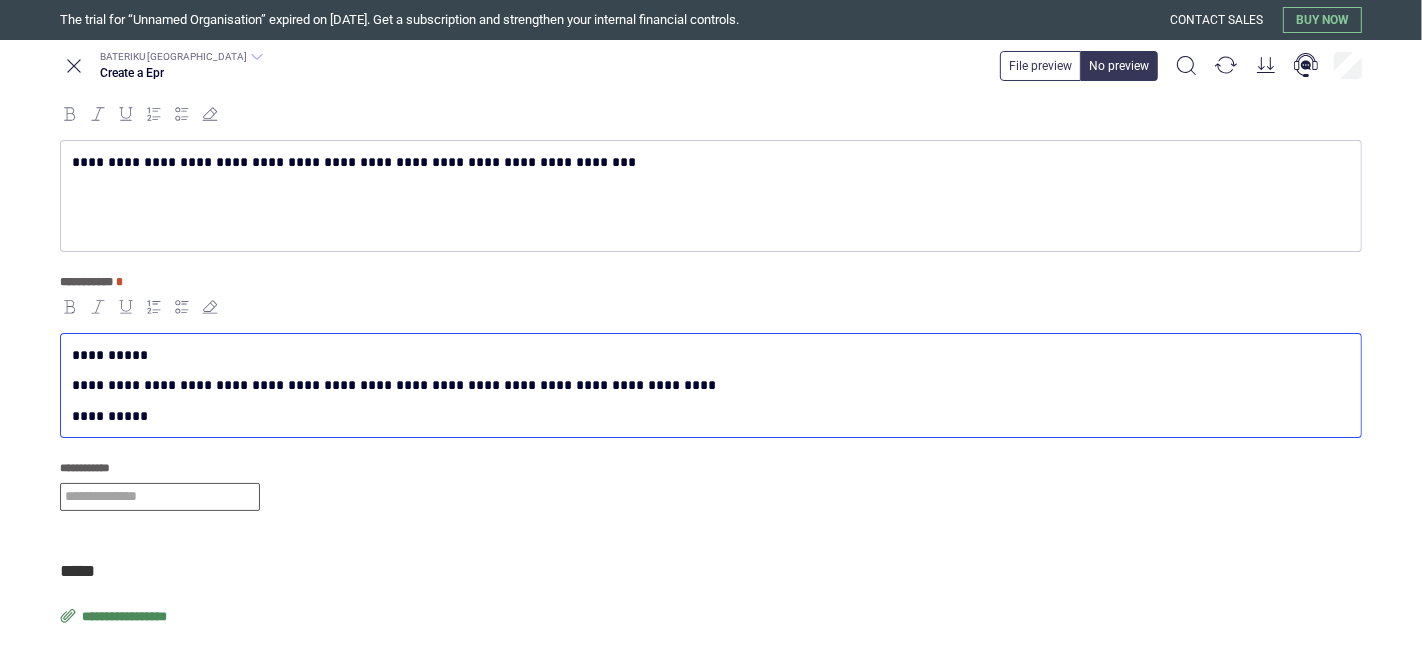 click at bounding box center (160, 497) 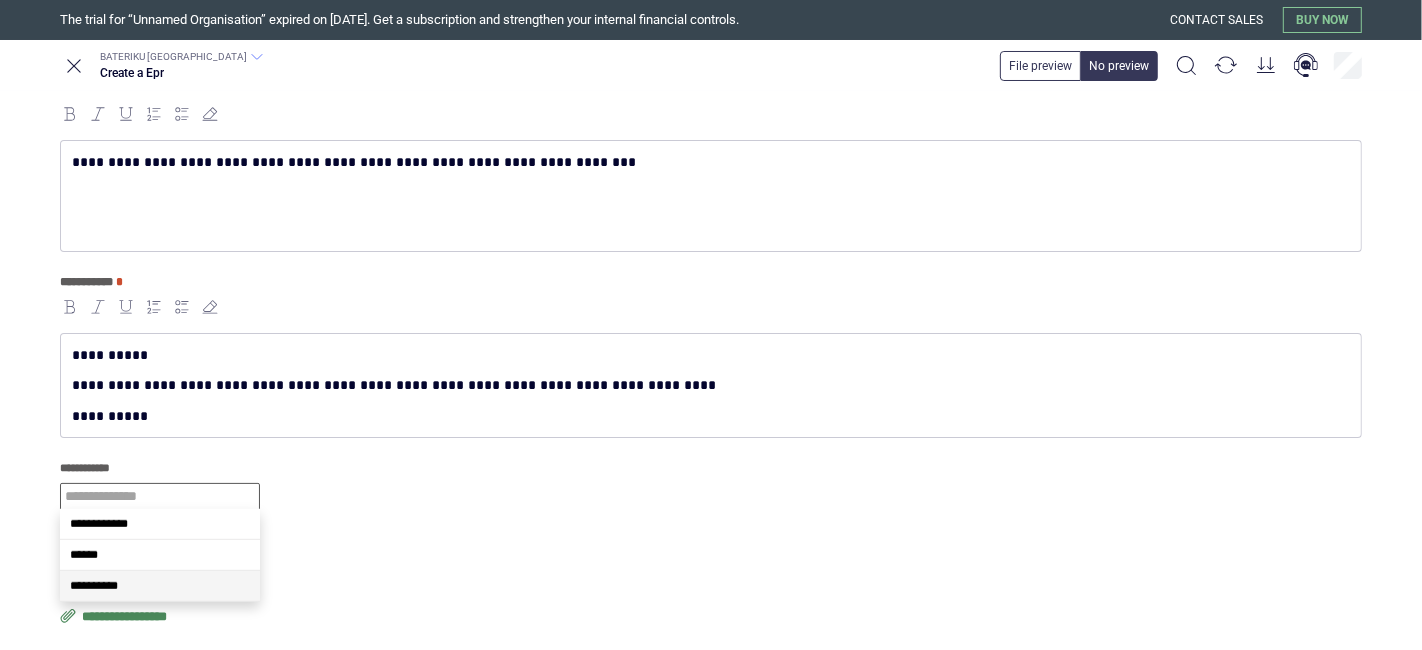 click on "**********" at bounding box center [94, 586] 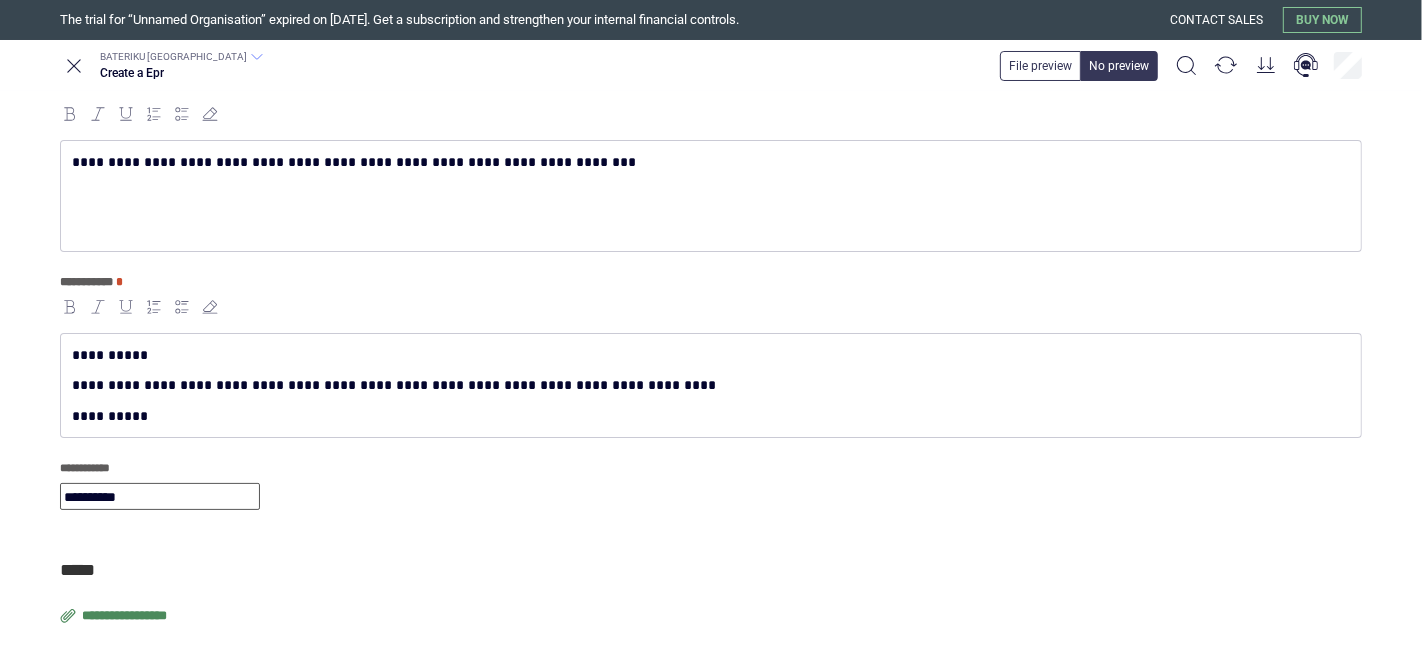 type on "**********" 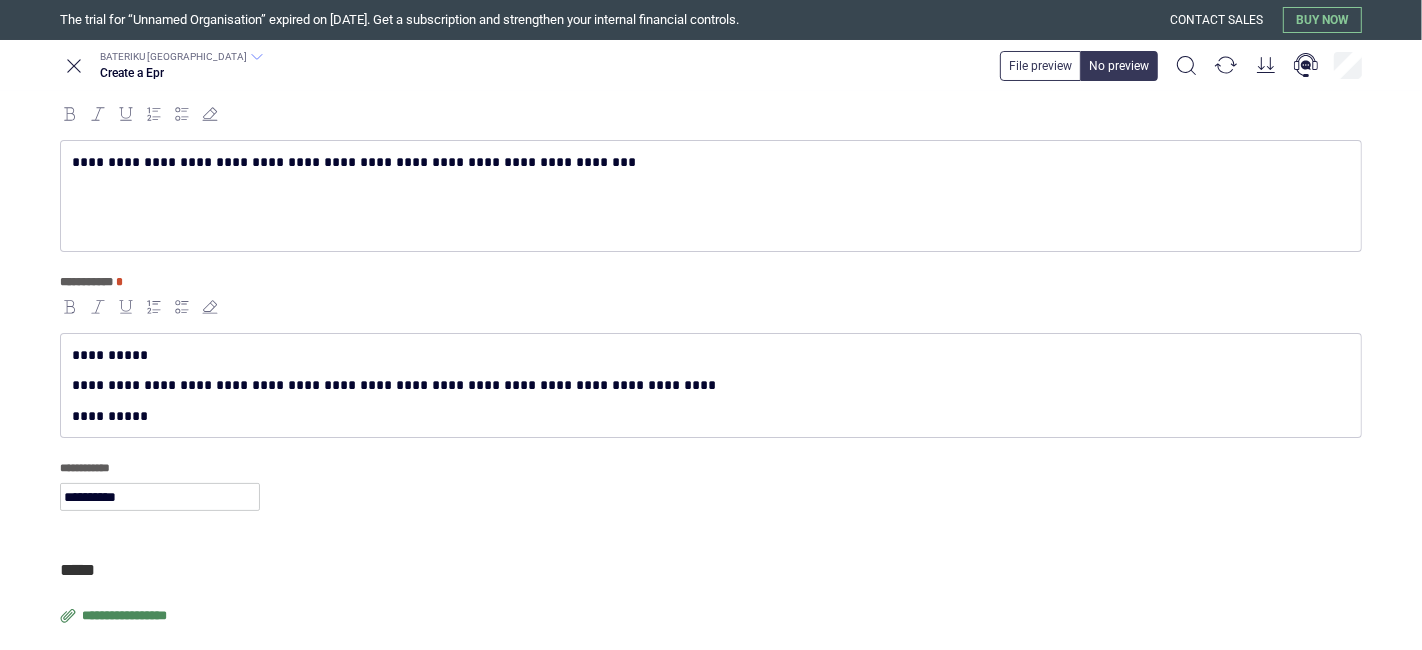 type on "**********" 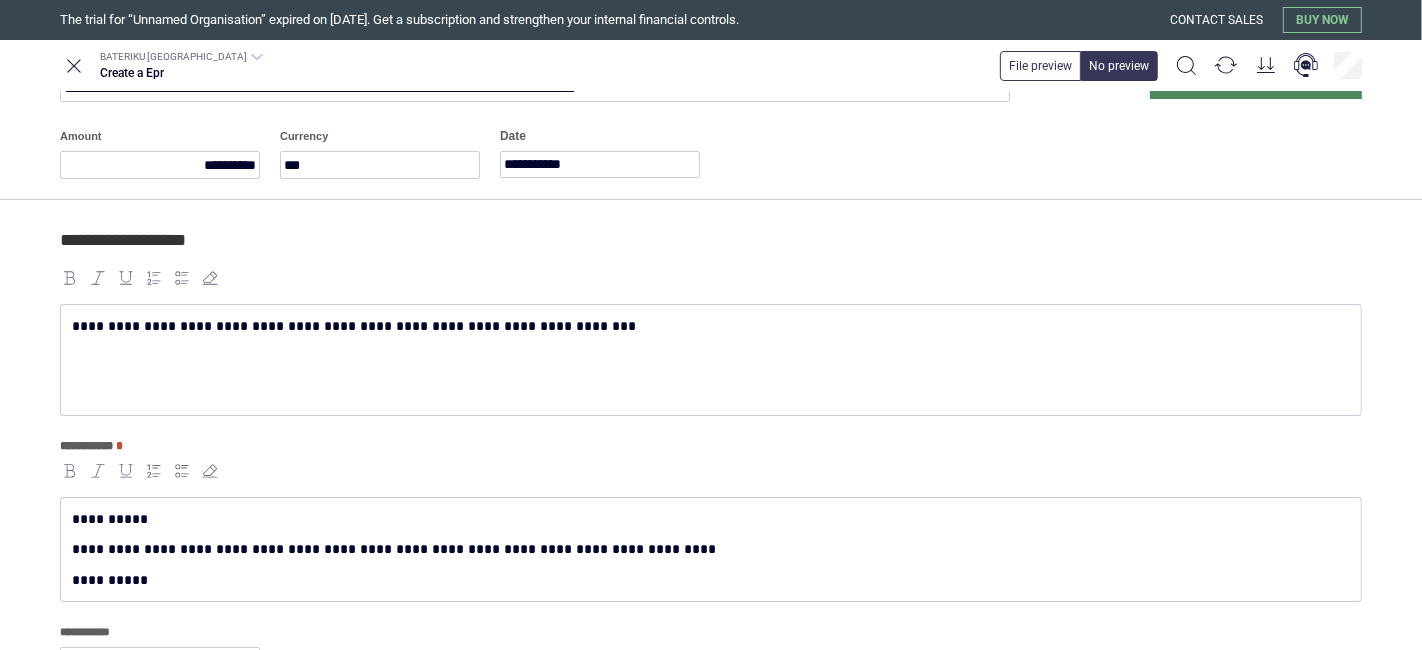 scroll, scrollTop: 0, scrollLeft: 0, axis: both 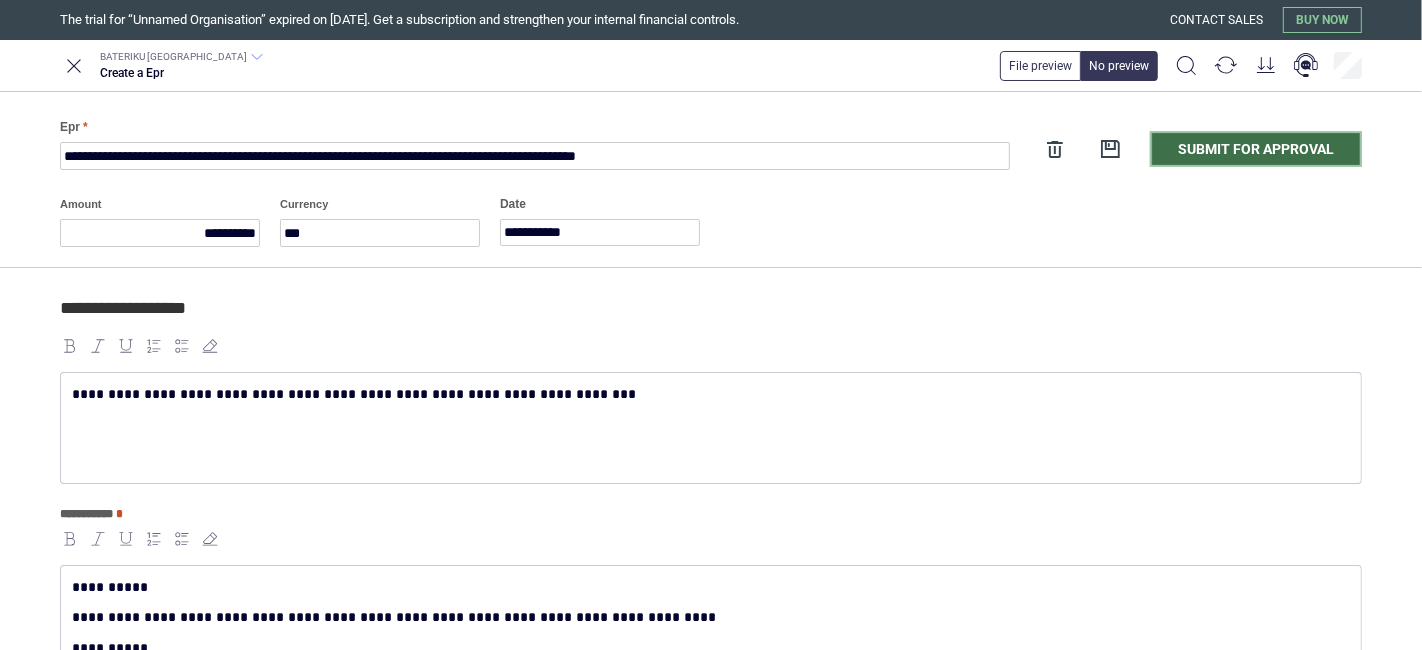click on "Submit for approval" at bounding box center [1256, 149] 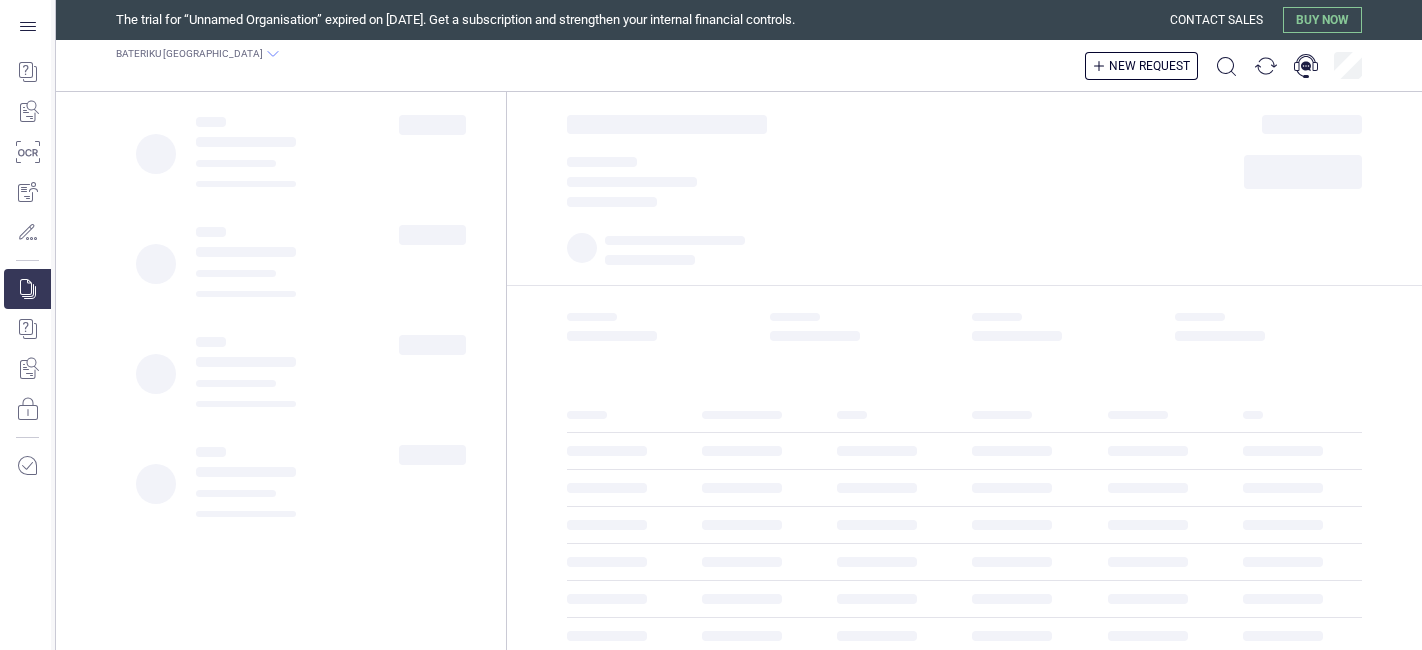 scroll, scrollTop: 0, scrollLeft: 0, axis: both 